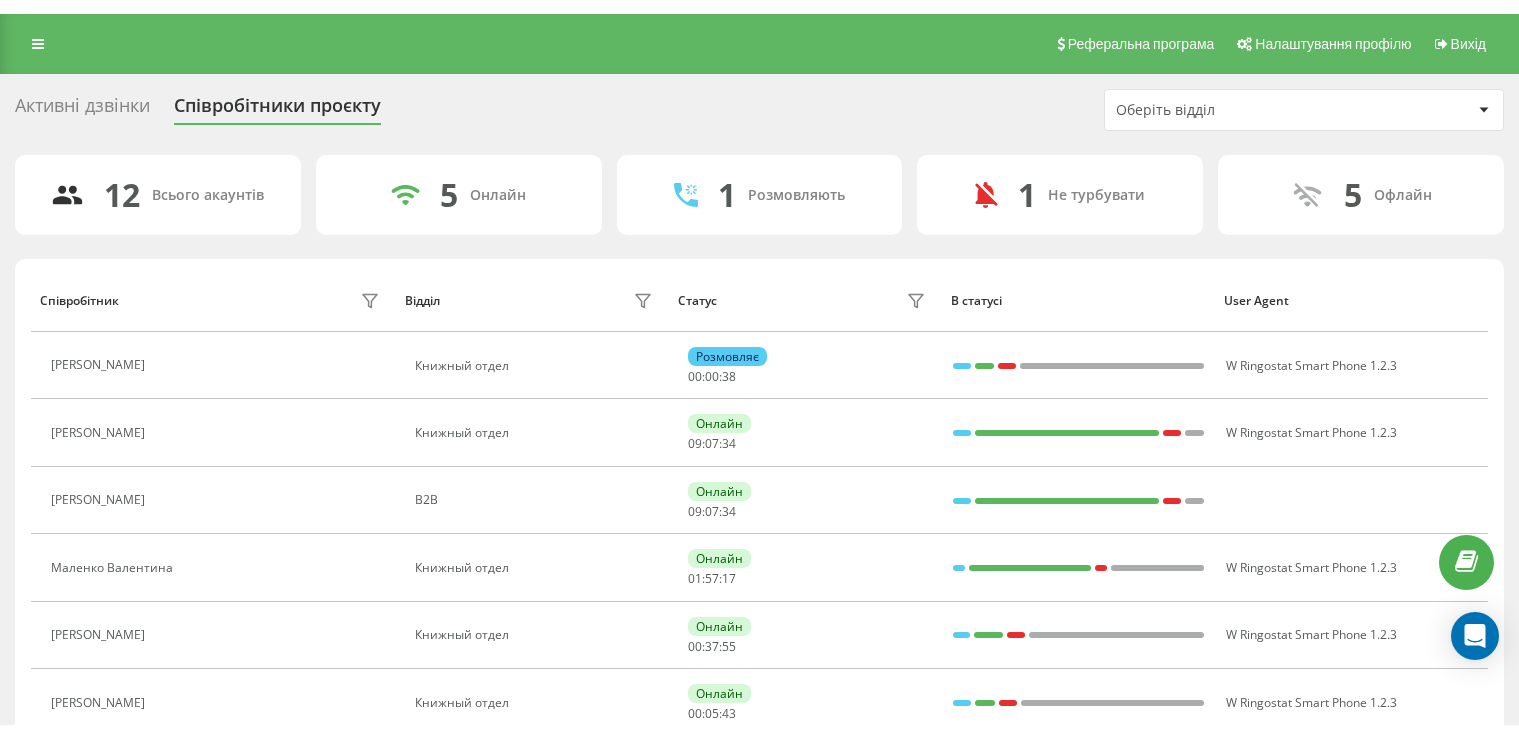 scroll, scrollTop: 0, scrollLeft: 0, axis: both 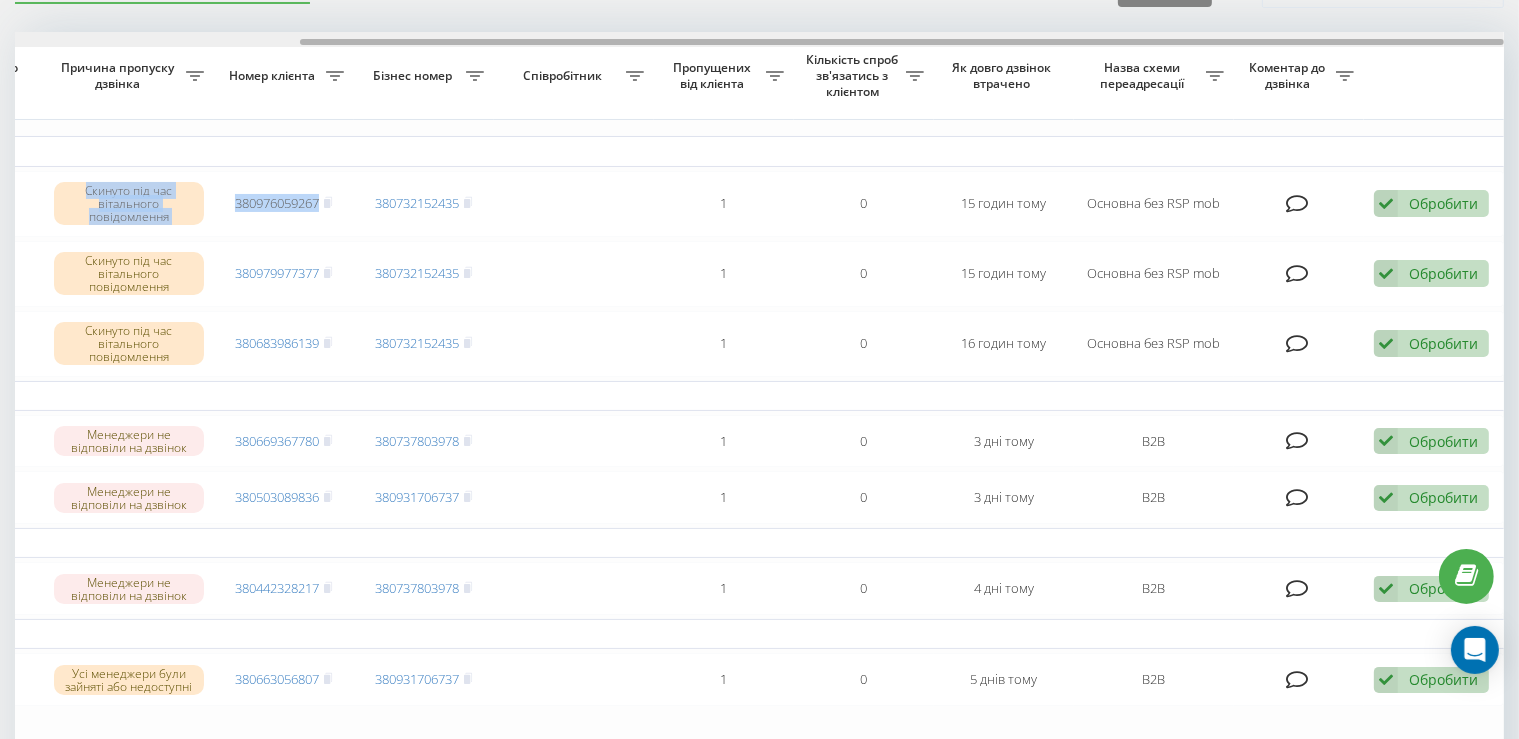 drag, startPoint x: 586, startPoint y: 36, endPoint x: 794, endPoint y: 40, distance: 208.03845 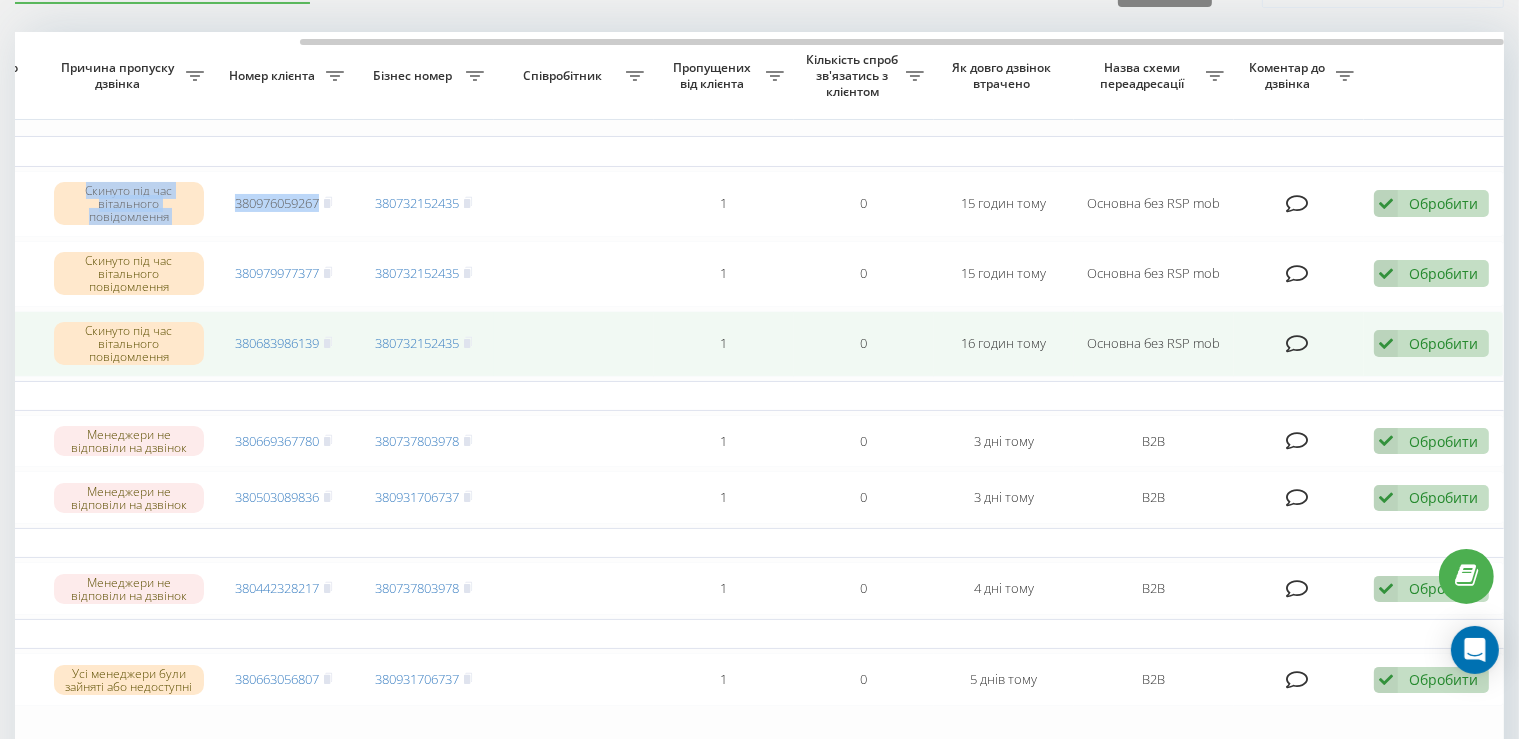 click on "Обробити" at bounding box center [1443, 343] 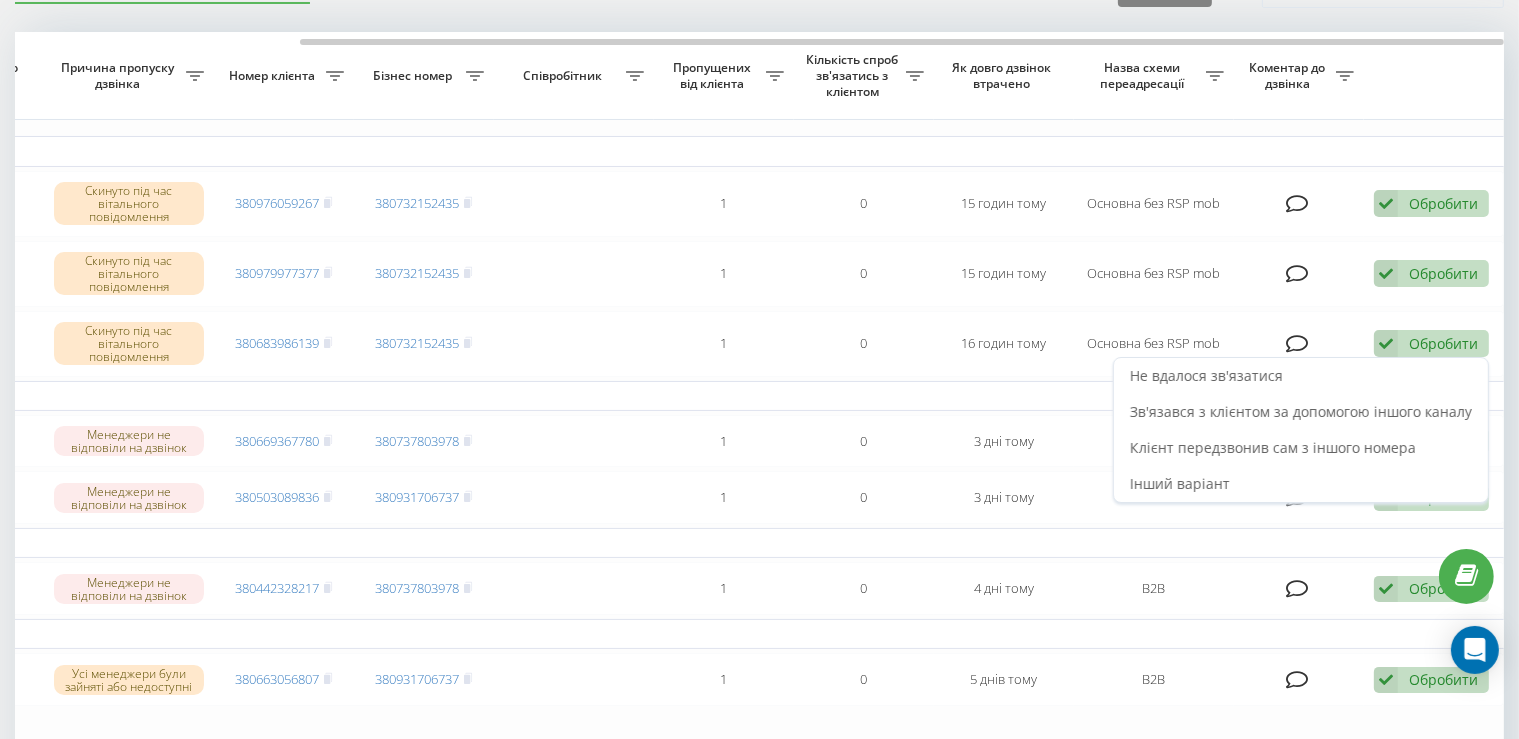 click on "Співробітник" at bounding box center (574, 76) 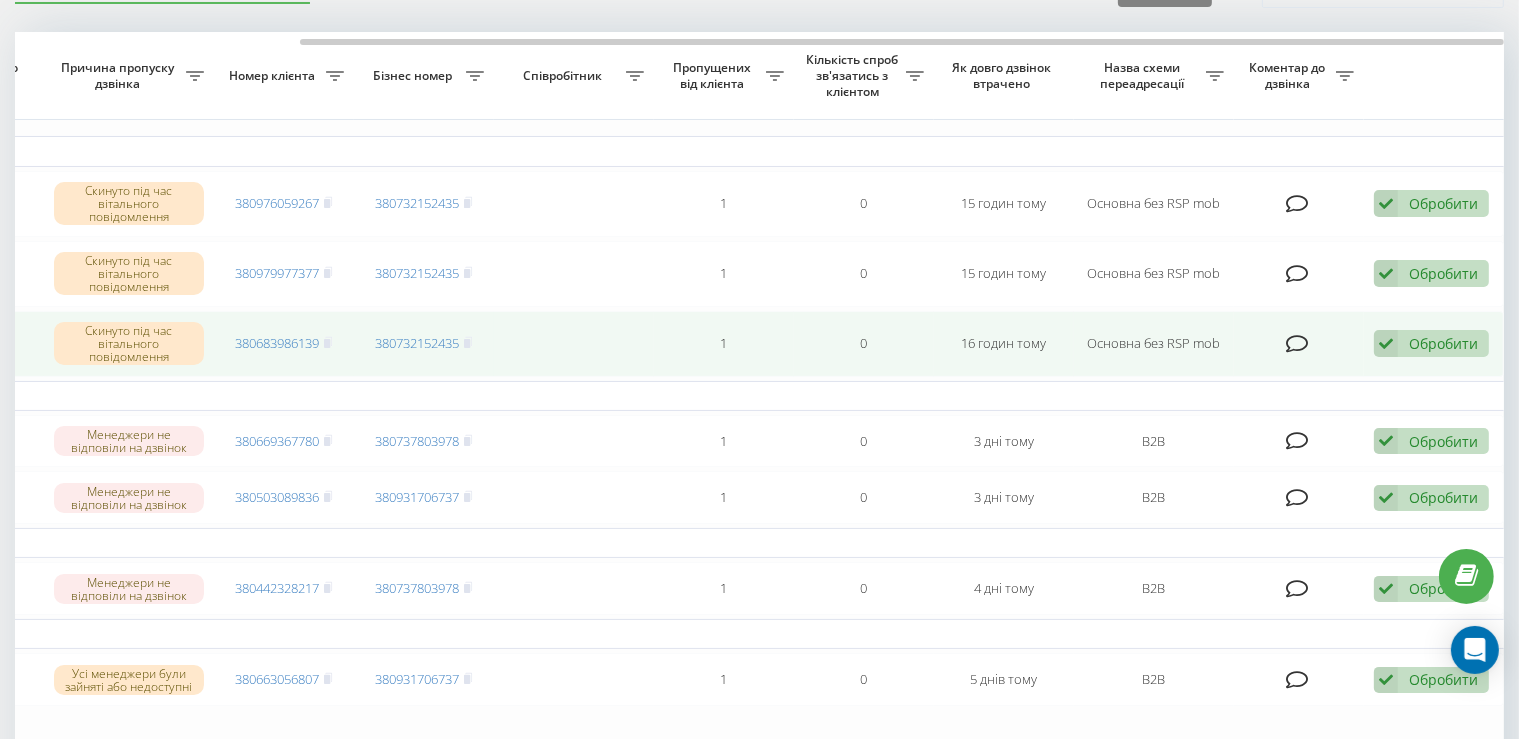 click on "Обробити" at bounding box center (1443, 343) 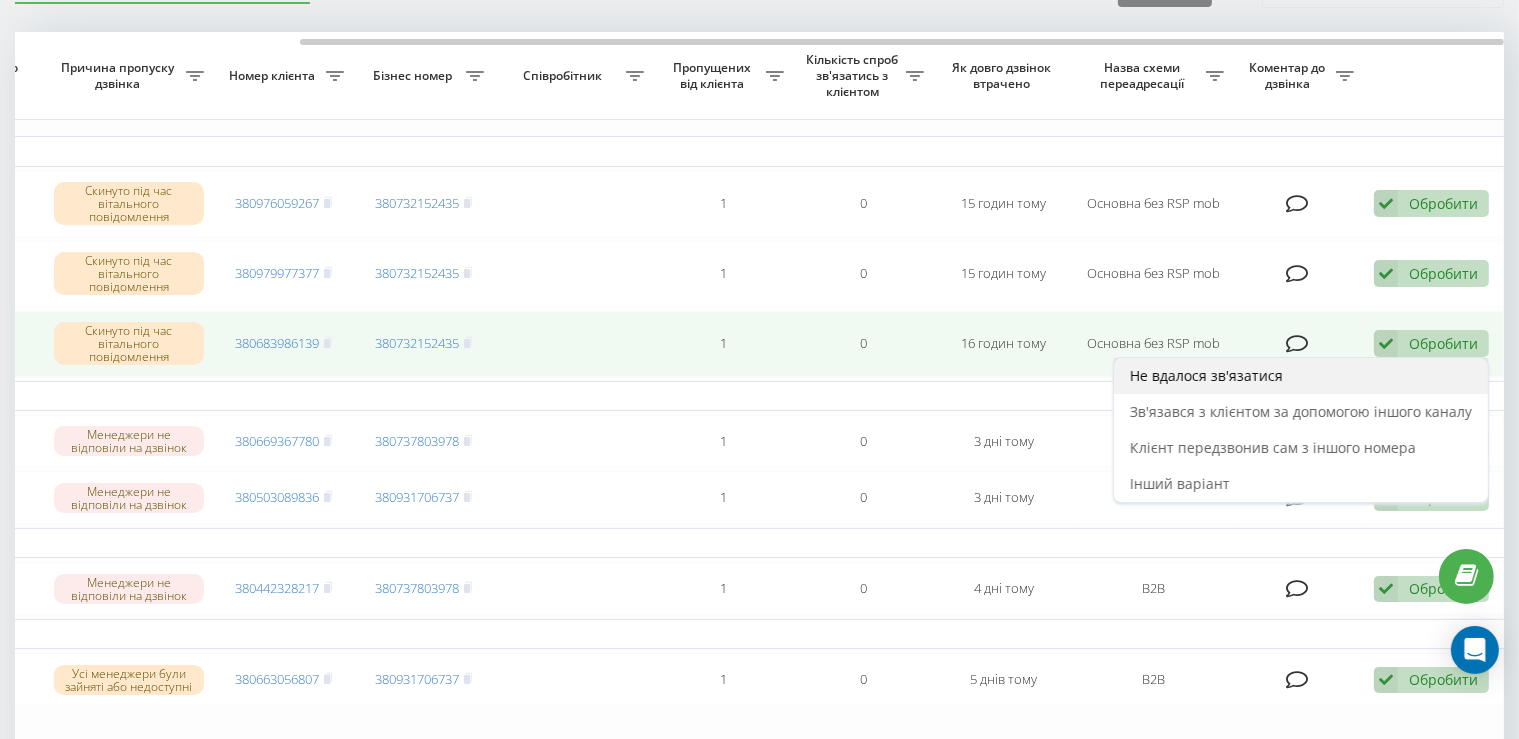 click on "Не вдалося зв'язатися" at bounding box center [1301, 376] 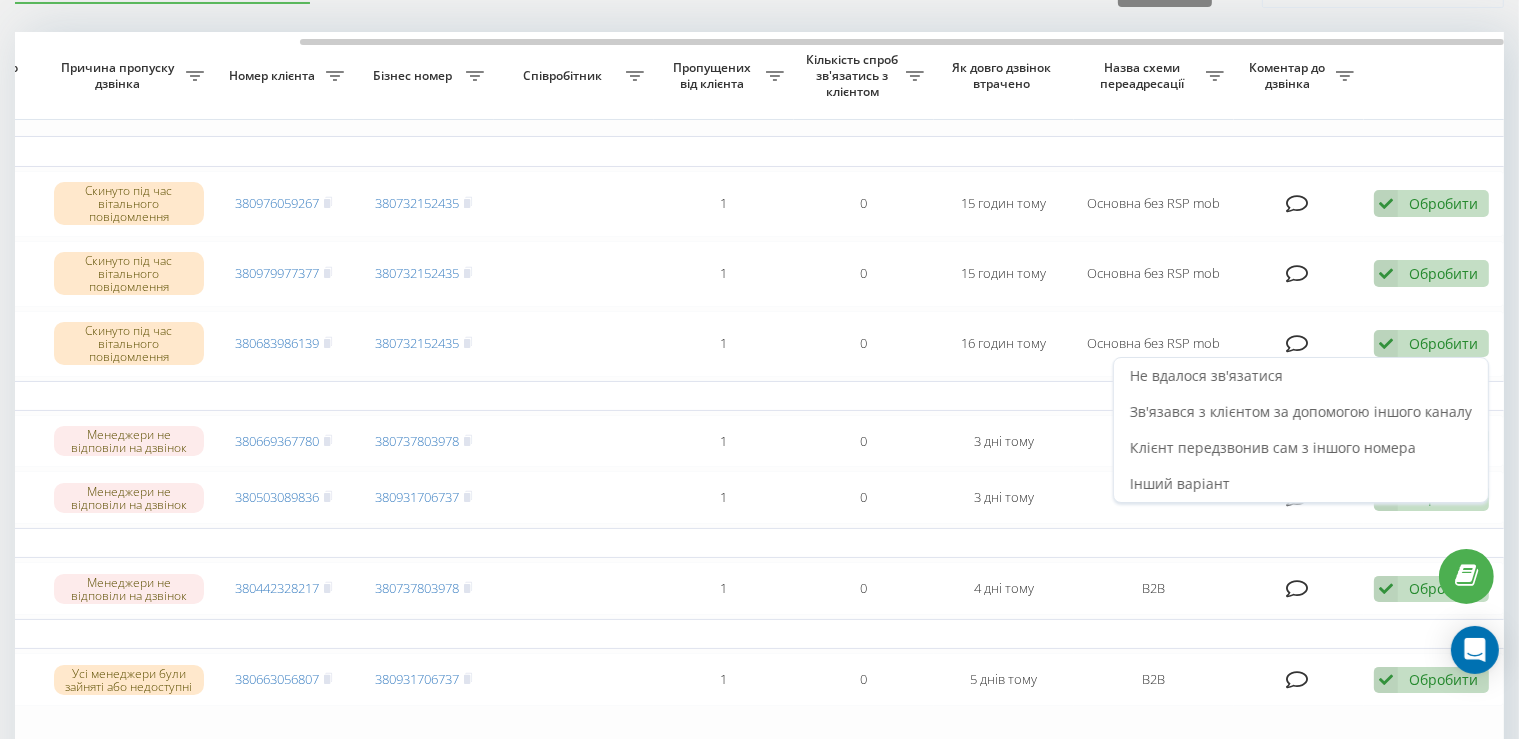 scroll, scrollTop: 0, scrollLeft: 0, axis: both 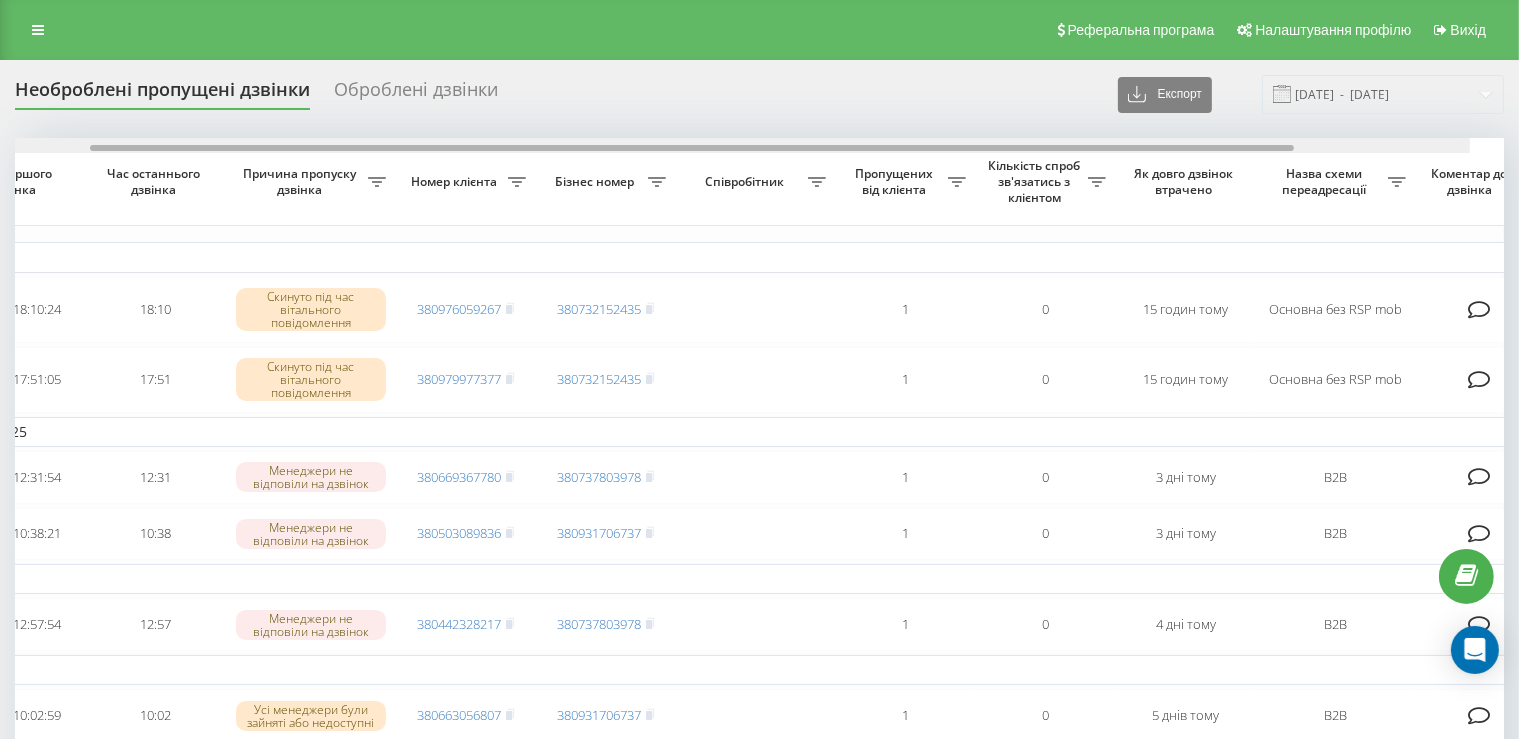 drag, startPoint x: 1104, startPoint y: 149, endPoint x: 1242, endPoint y: 188, distance: 143.40501 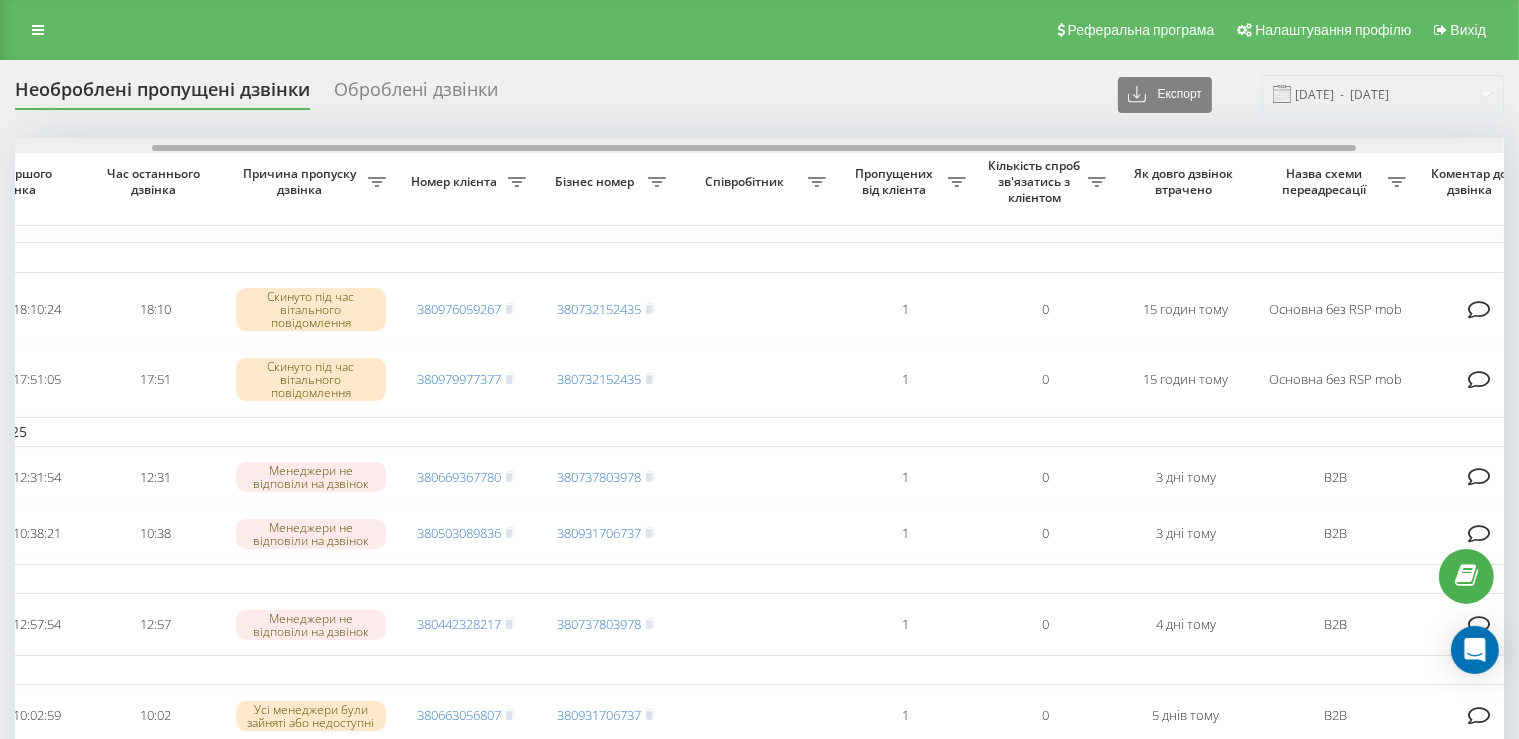scroll, scrollTop: 0, scrollLeft: 351, axis: horizontal 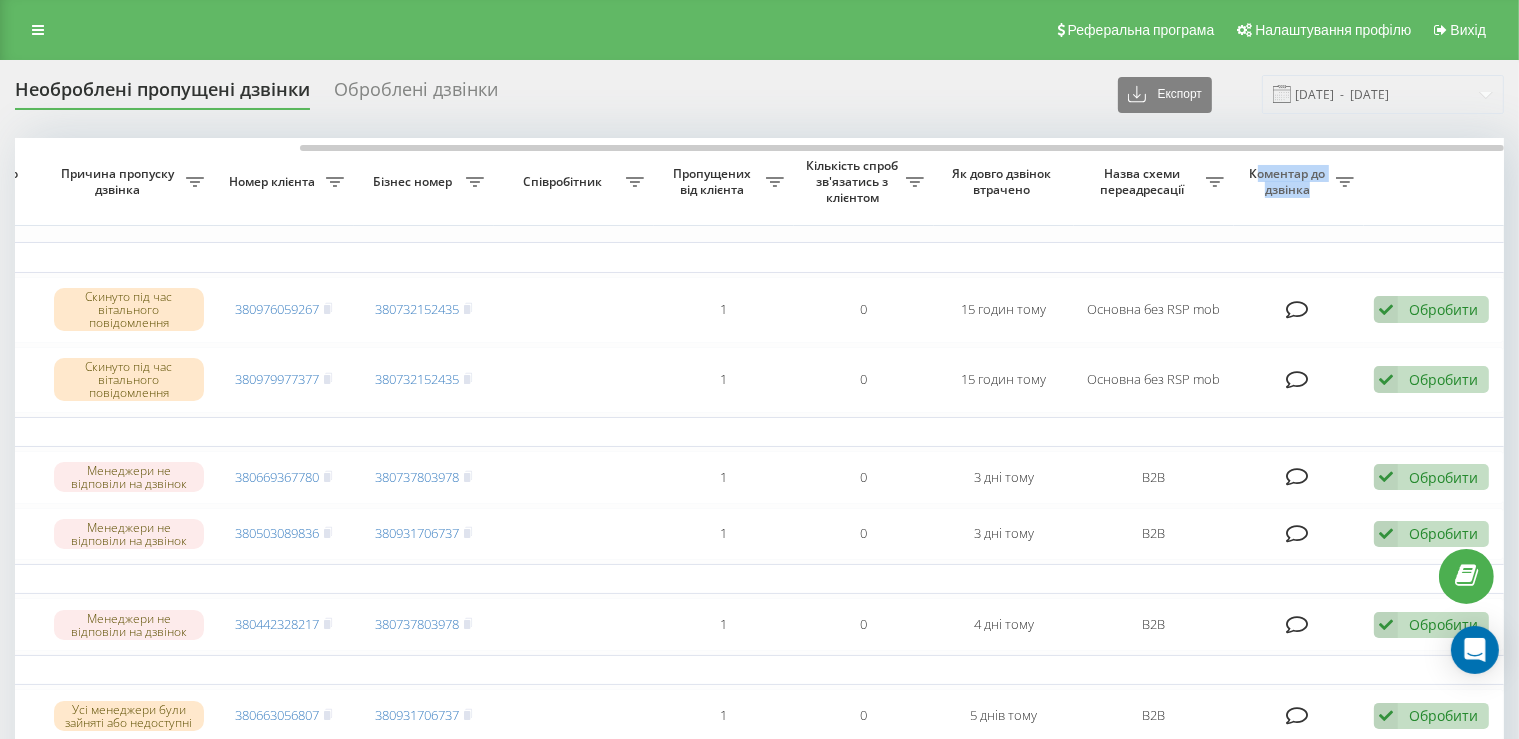 drag, startPoint x: 1107, startPoint y: 152, endPoint x: 1253, endPoint y: 162, distance: 146.34207 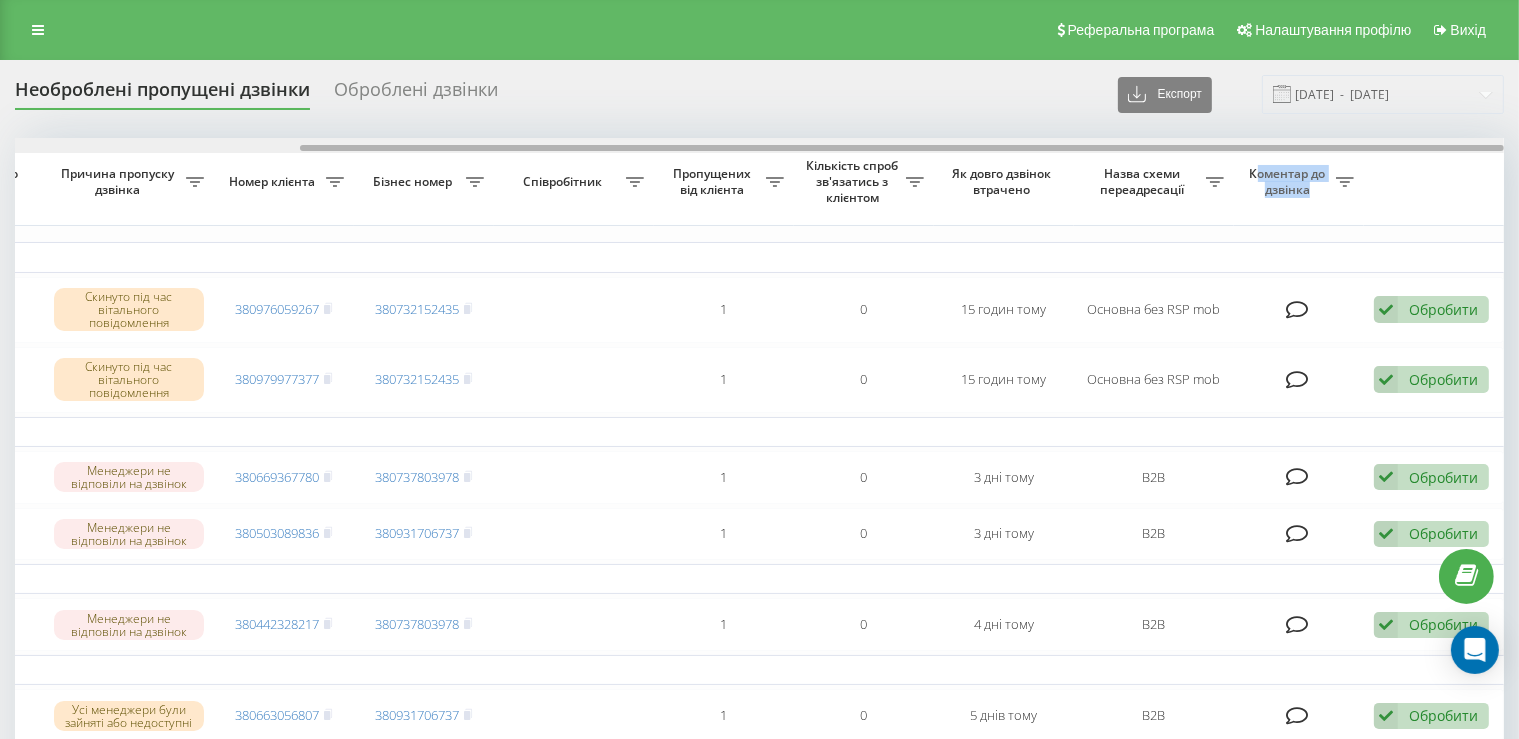 drag, startPoint x: 1237, startPoint y: 146, endPoint x: 1284, endPoint y: 143, distance: 47.095646 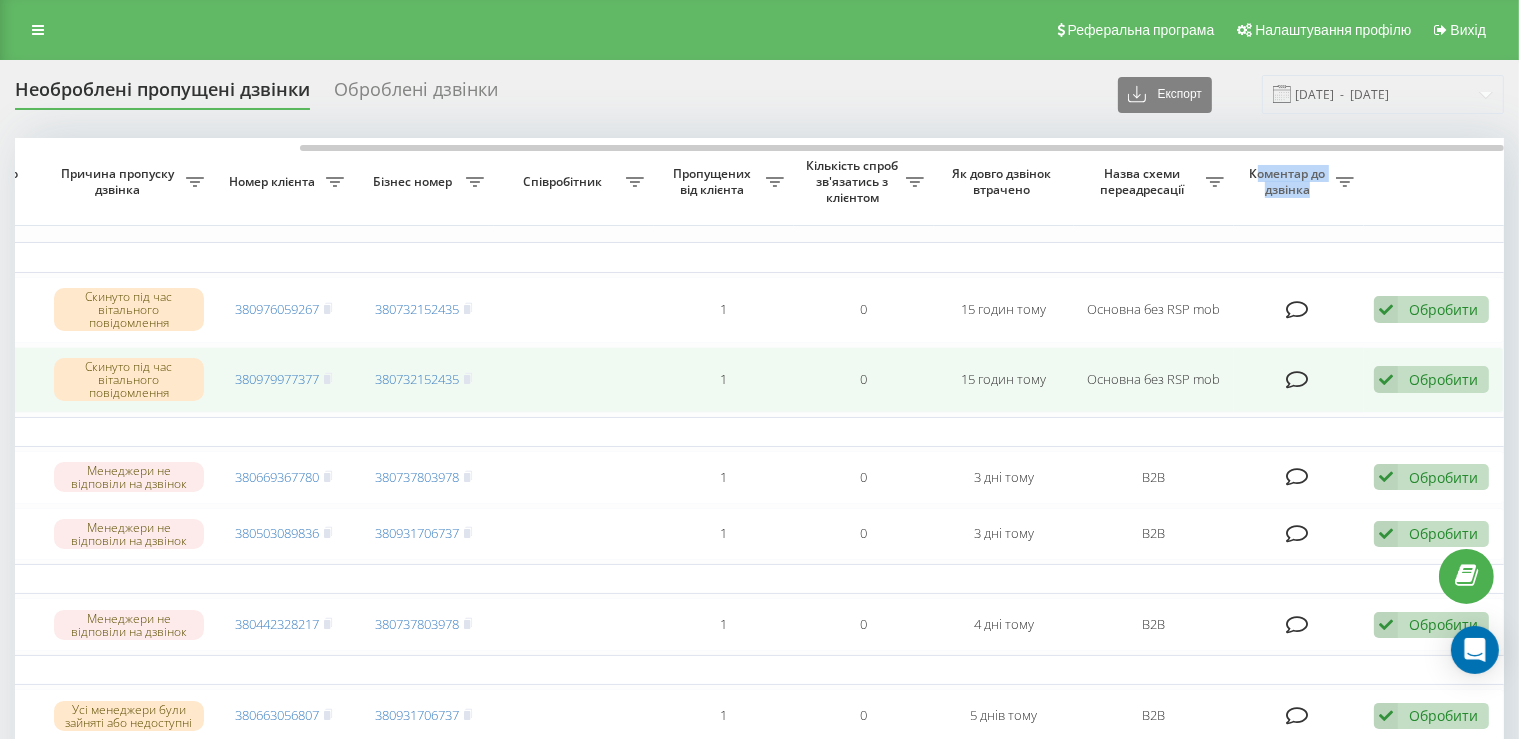 click on "Обробити Не вдалося зв'язатися Зв'язався з клієнтом за допомогою іншого каналу Клієнт передзвонив сам з іншого номера Інший варіант" at bounding box center (1431, 379) 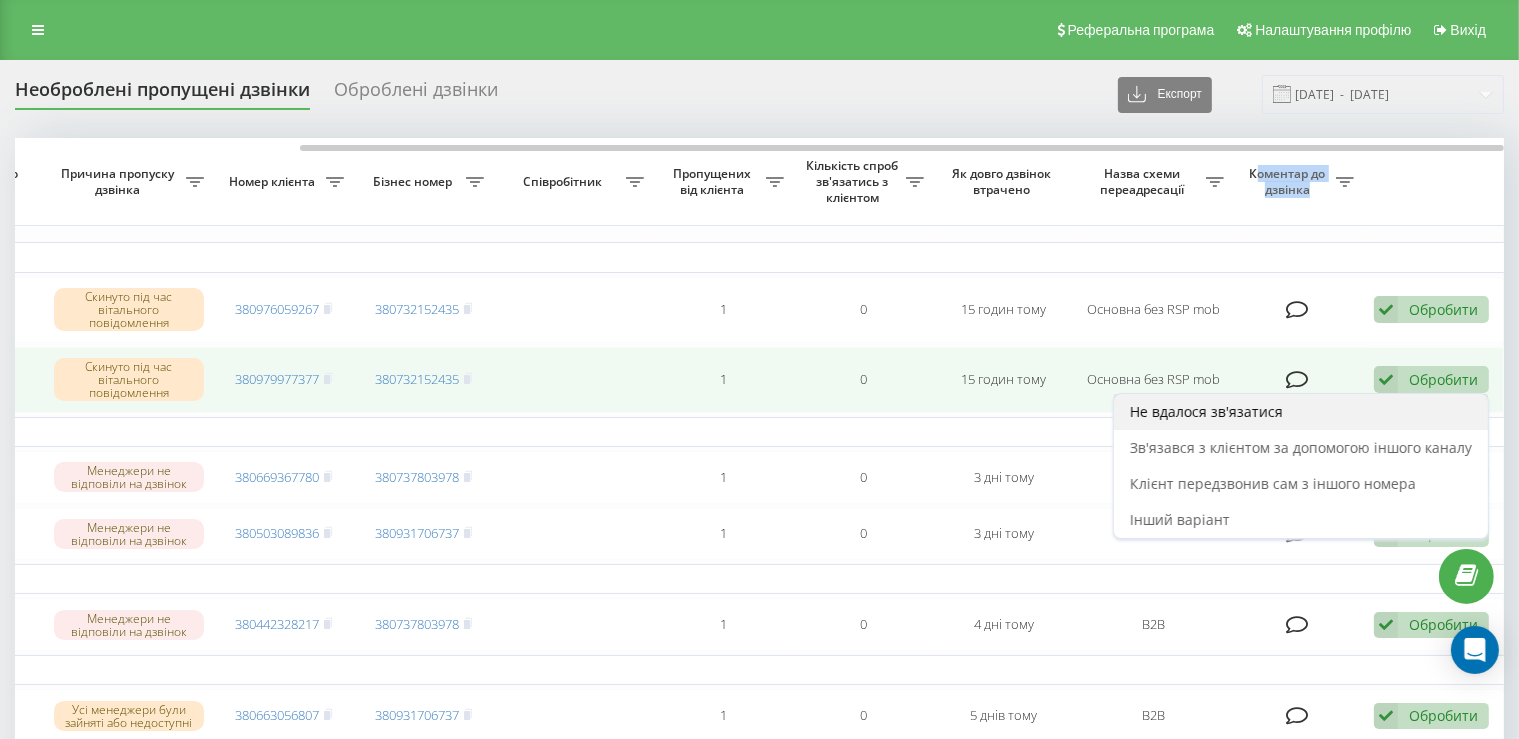 click on "Не вдалося зв'язатися" at bounding box center (1301, 412) 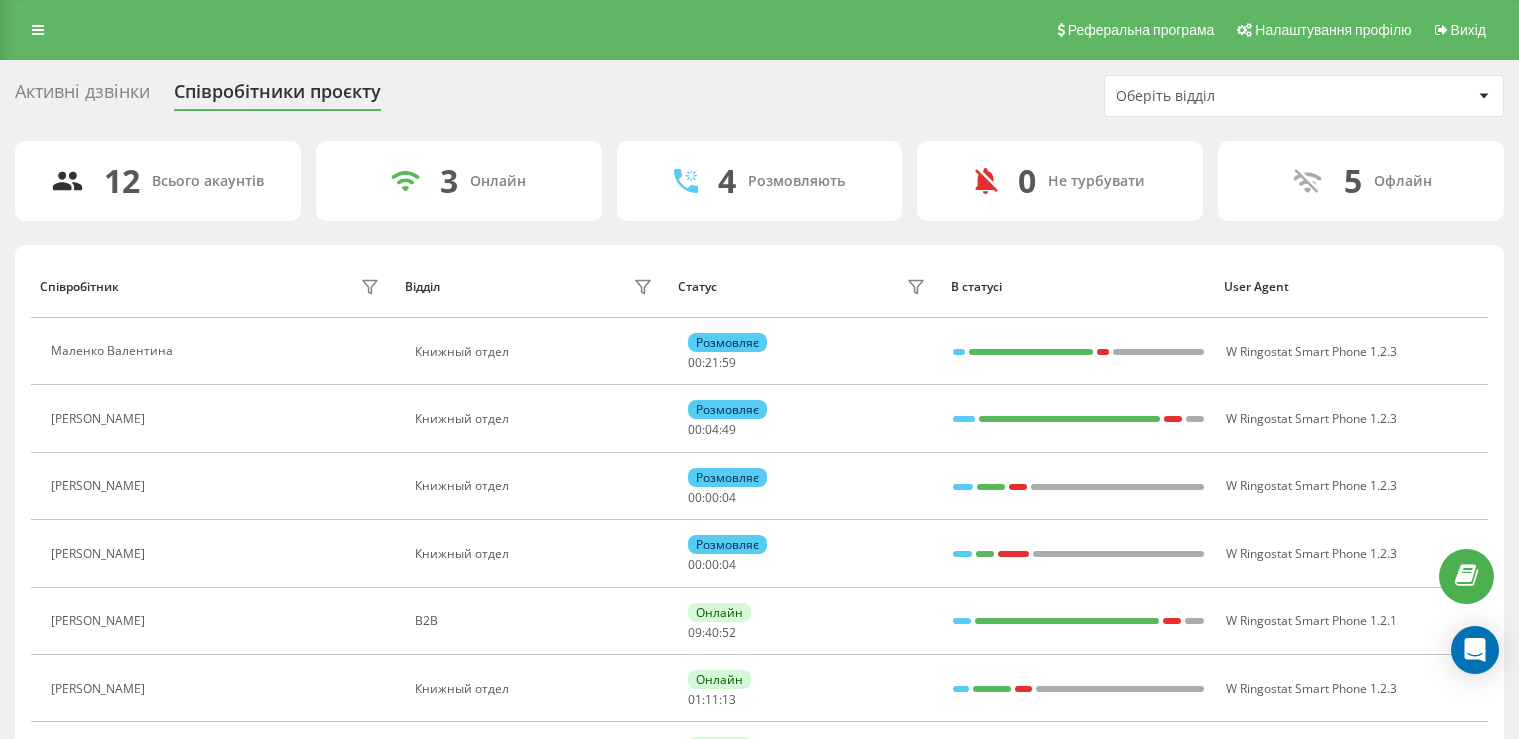 scroll, scrollTop: 0, scrollLeft: 0, axis: both 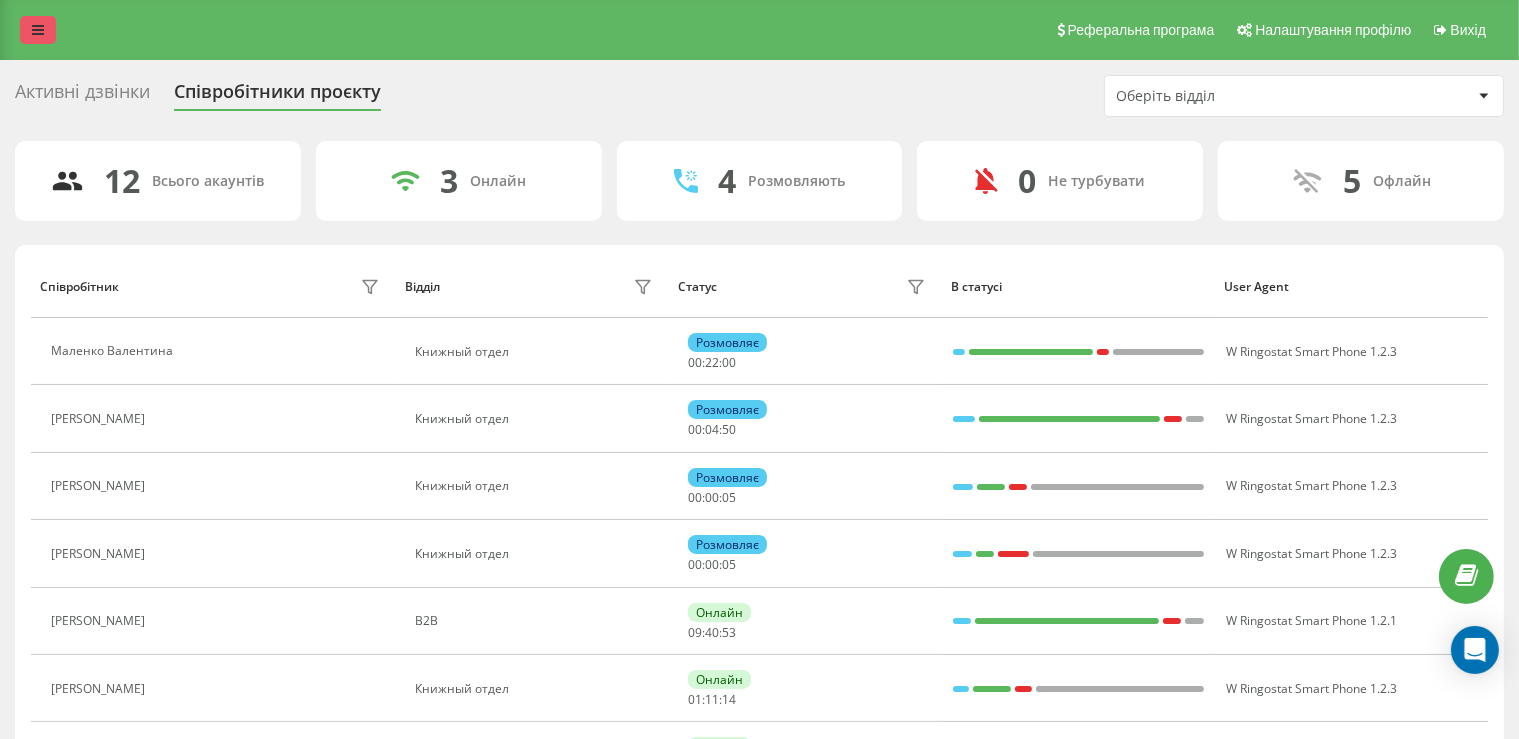 drag, startPoint x: 20, startPoint y: 19, endPoint x: 51, endPoint y: 33, distance: 34.0147 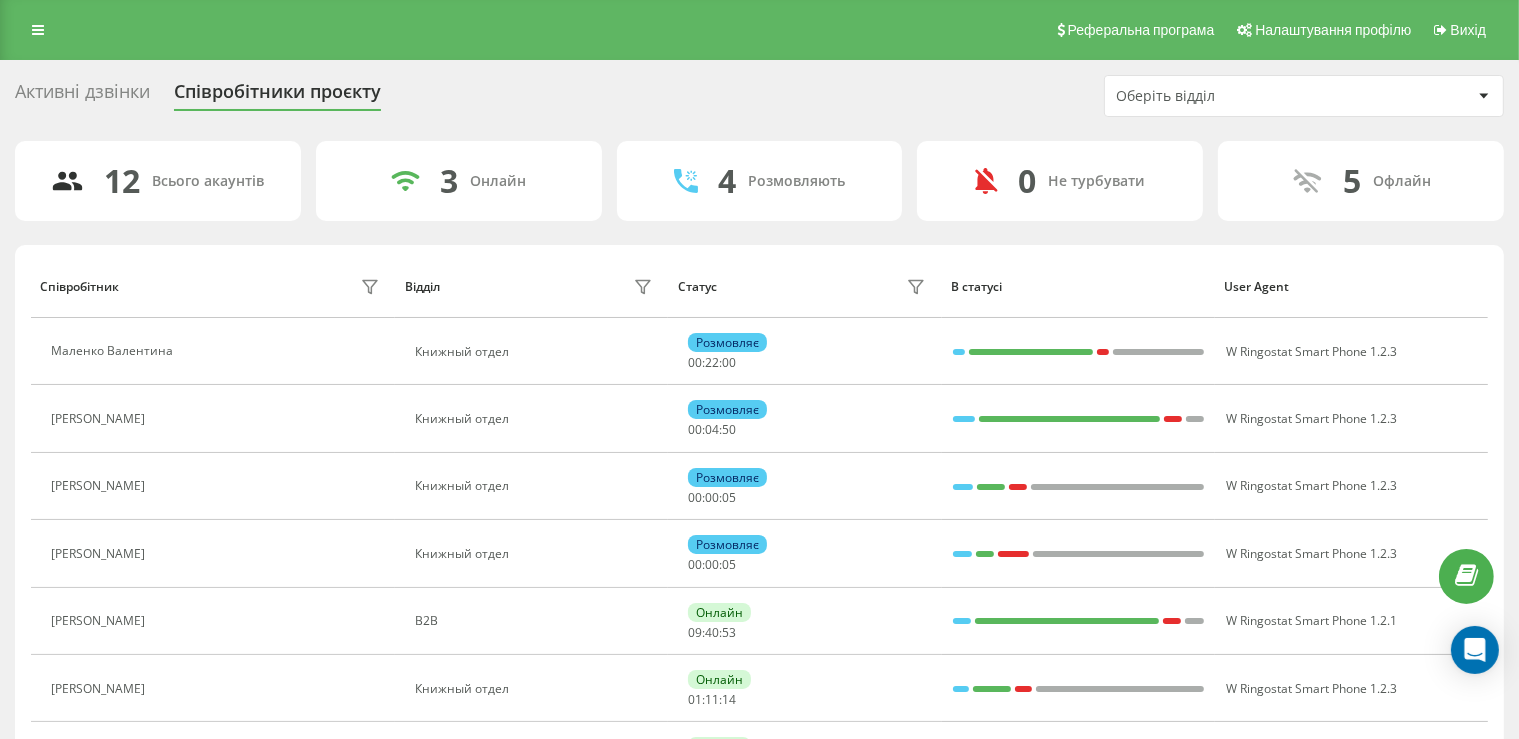 click on "Реферальна програма Налаштування профілю Вихід" at bounding box center [759, 30] 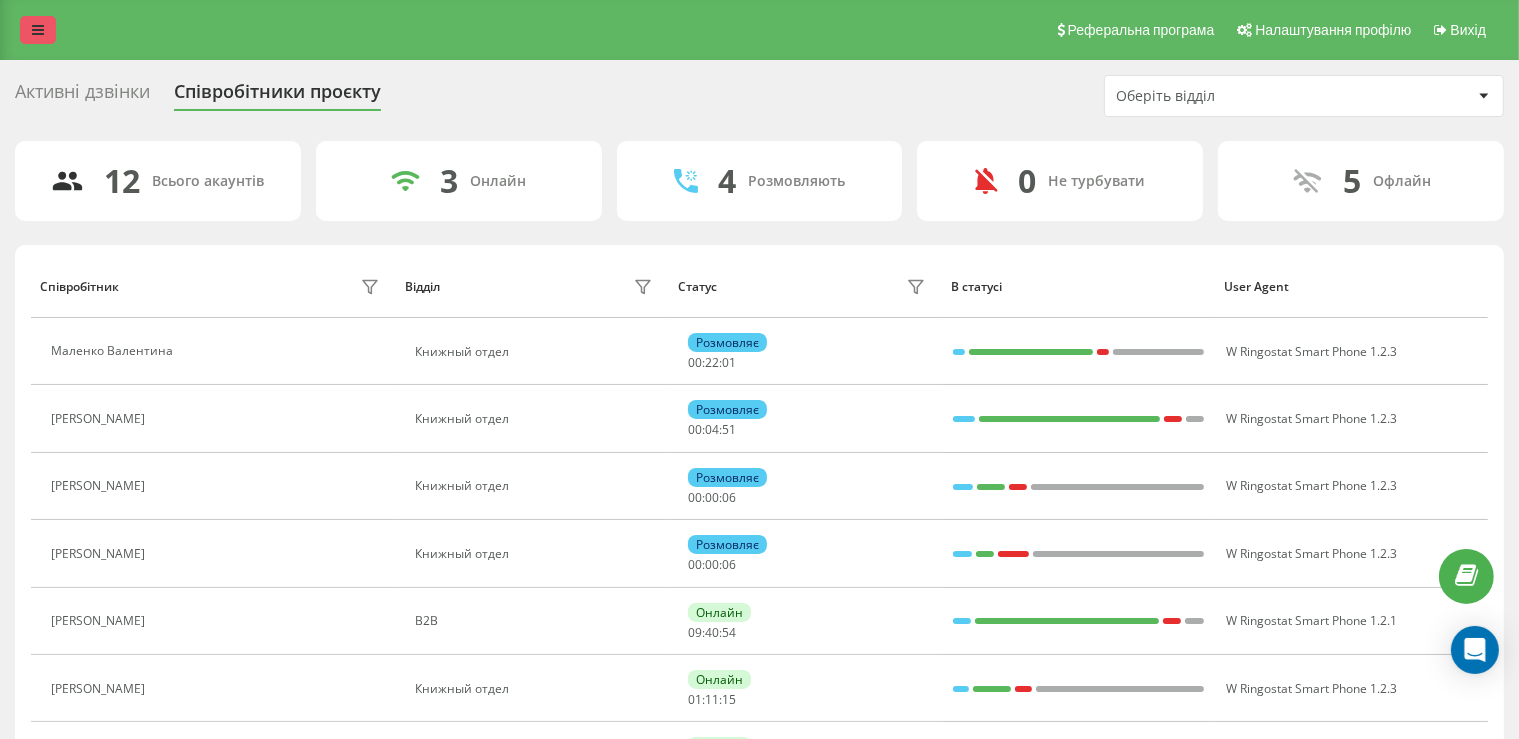 click at bounding box center [38, 30] 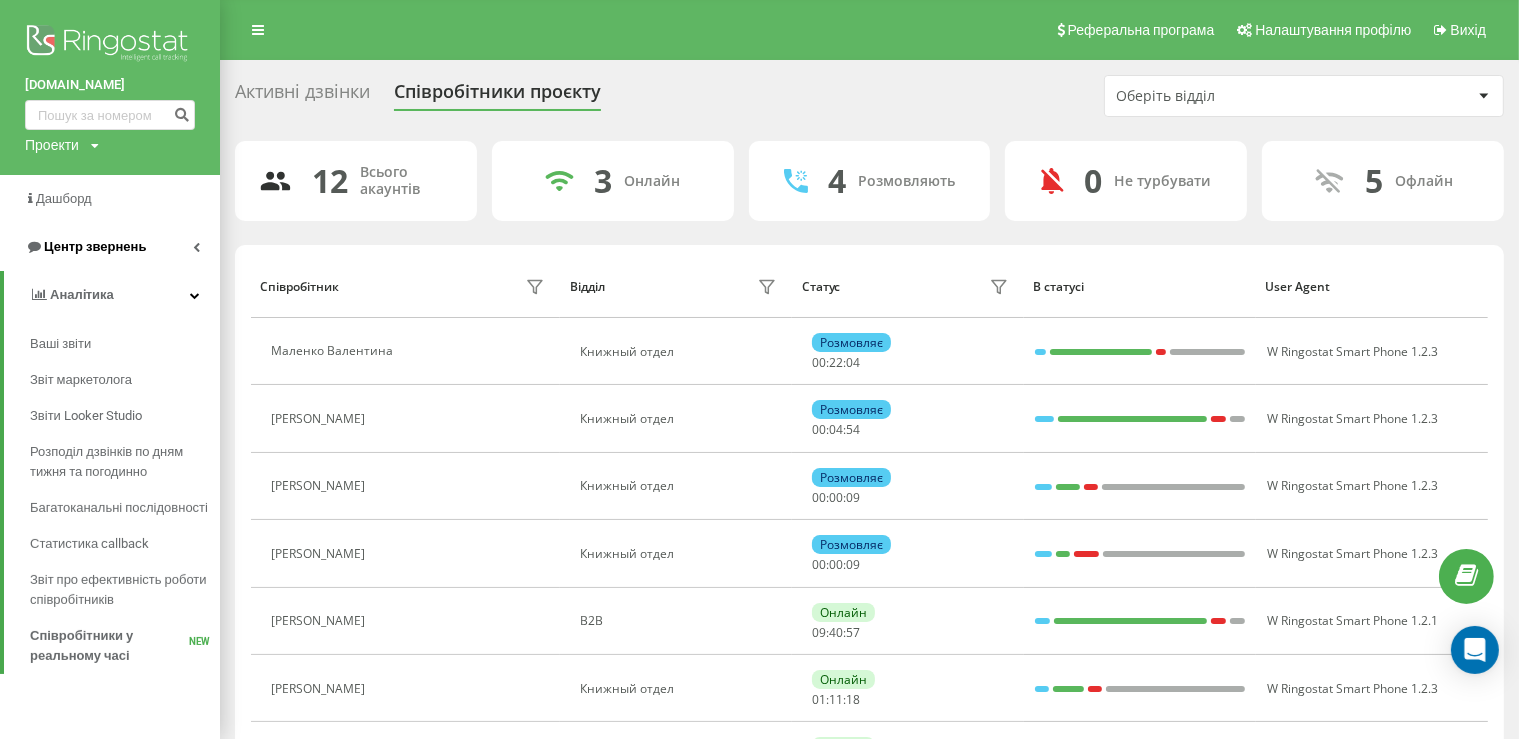 click on "Центр звернень" at bounding box center (95, 246) 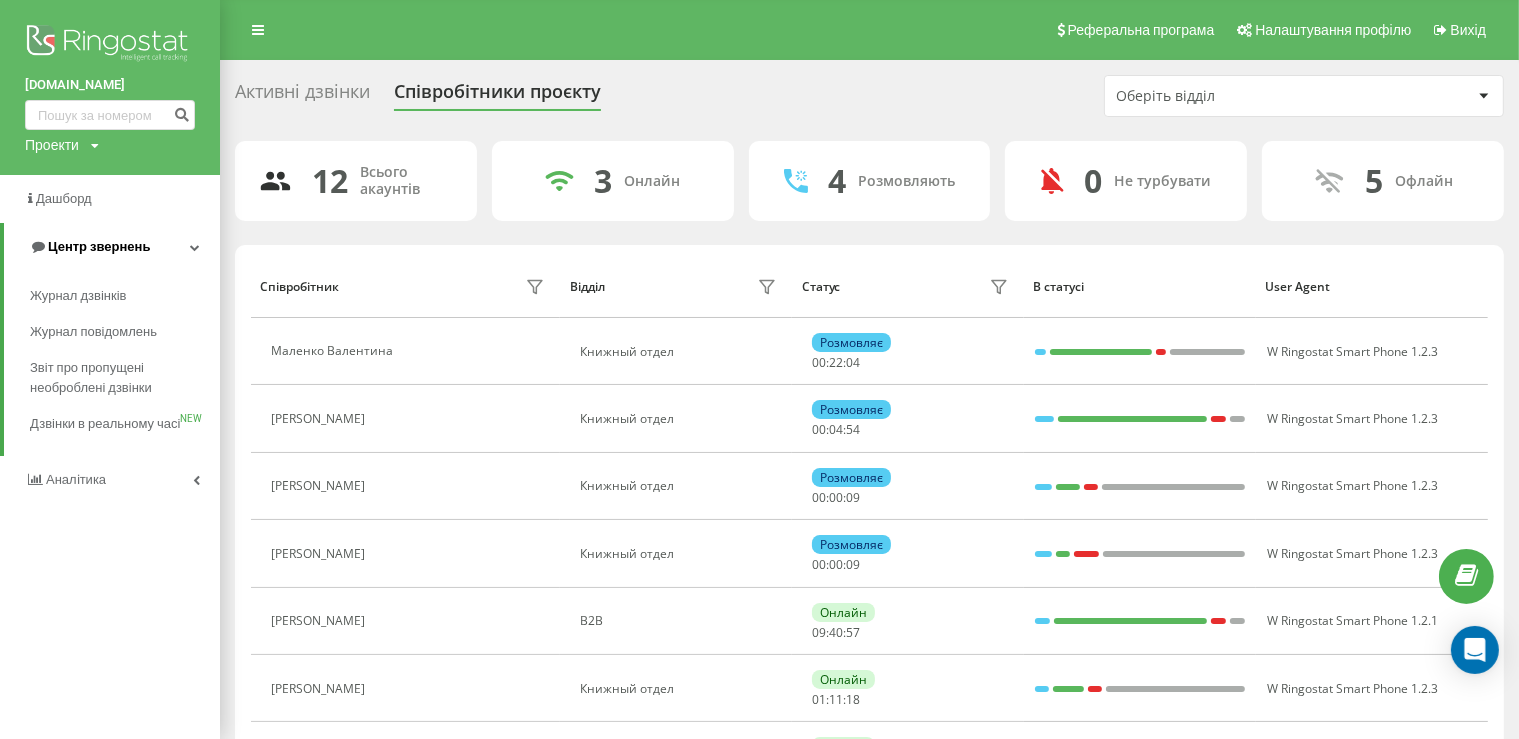 click on "Центр звернень" at bounding box center [89, 247] 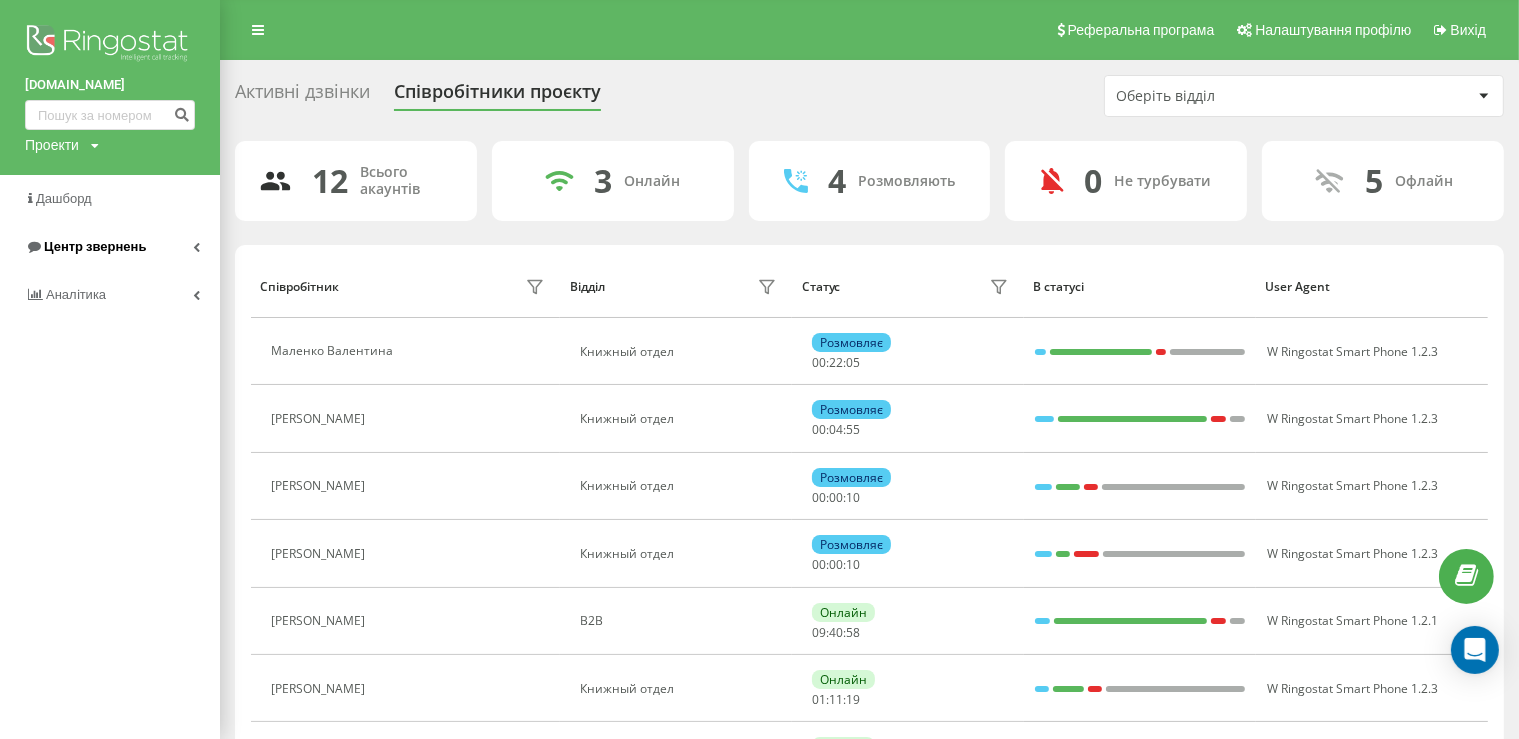 click on "Центр звернень" at bounding box center [95, 246] 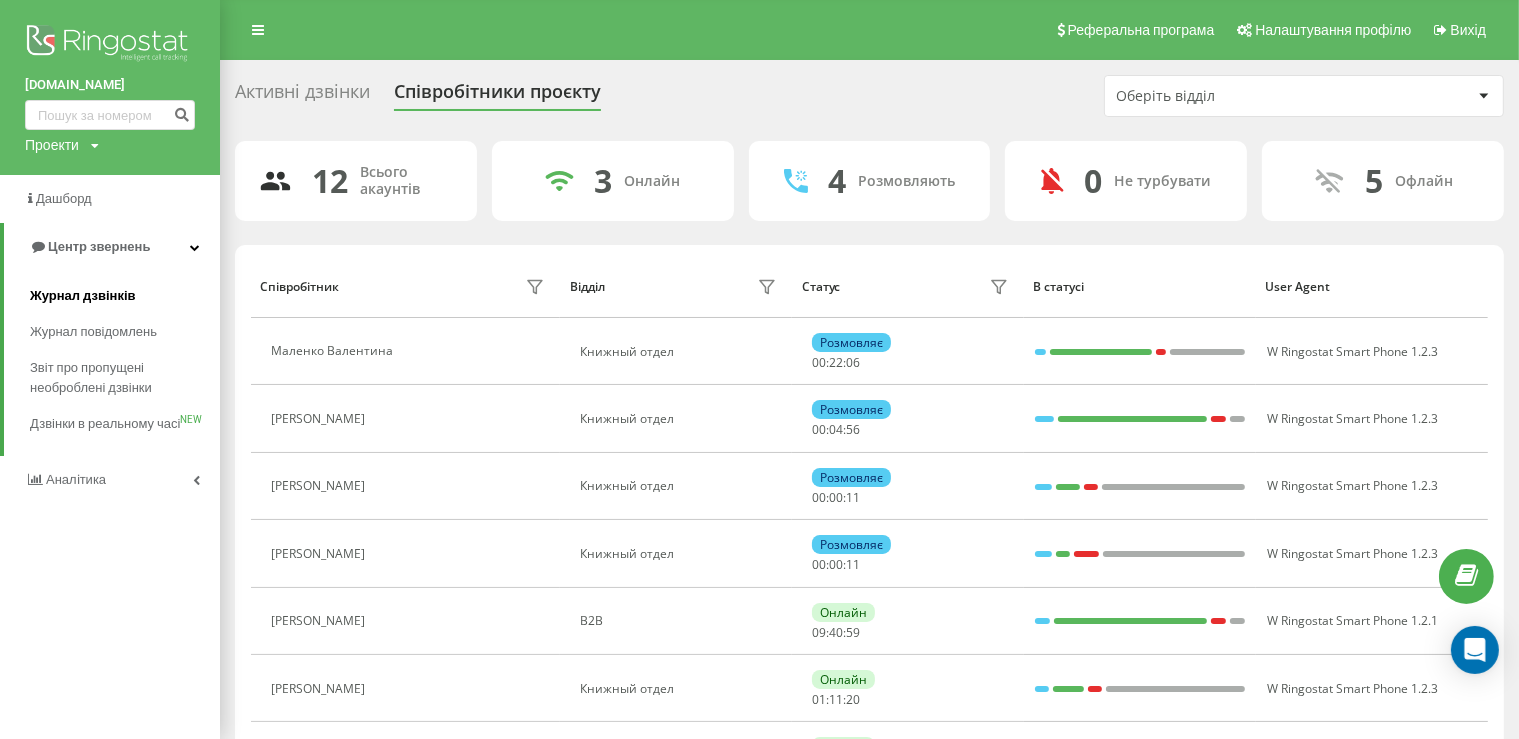 click on "Журнал дзвінків" at bounding box center (83, 296) 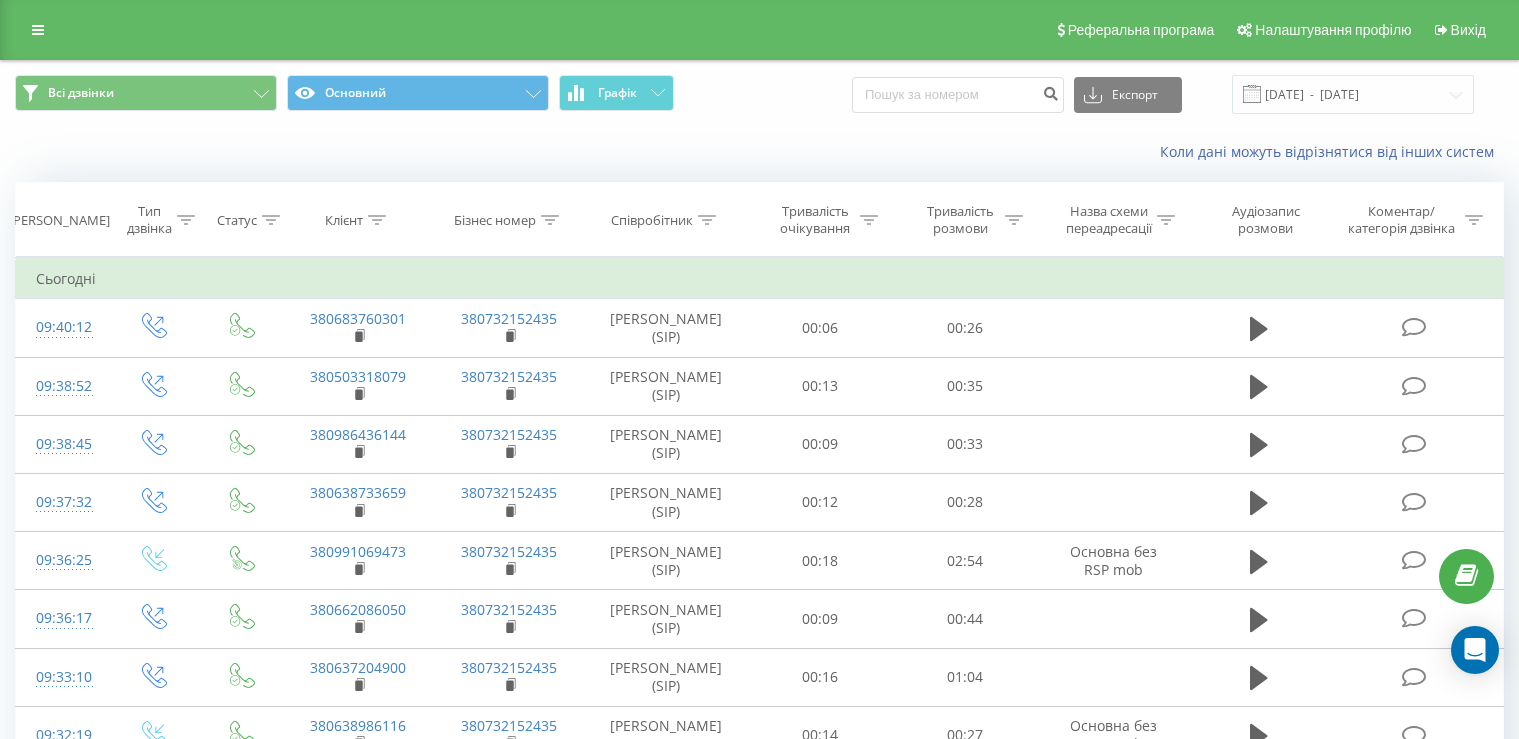 scroll, scrollTop: 0, scrollLeft: 0, axis: both 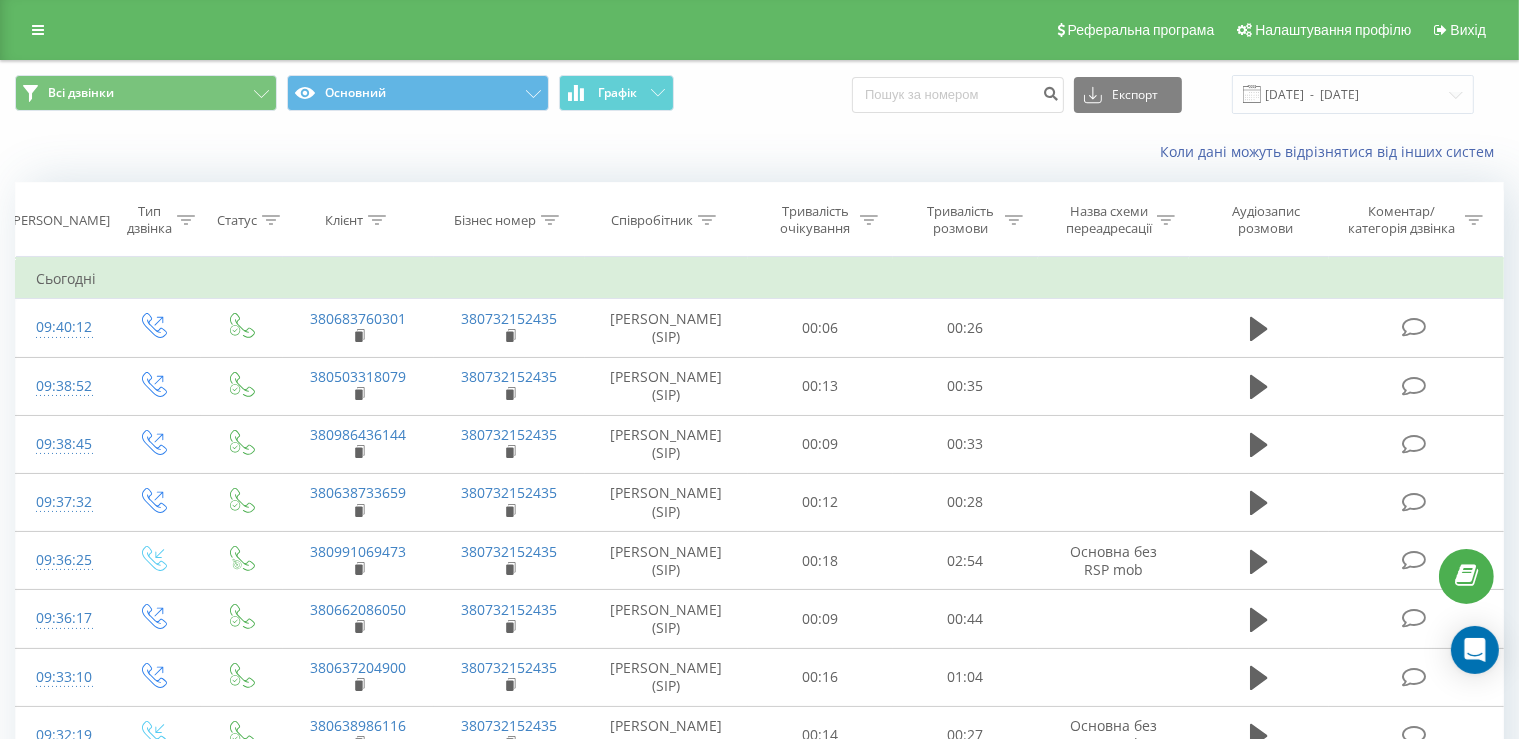 click on "Тип дзвінка" at bounding box center (161, 220) 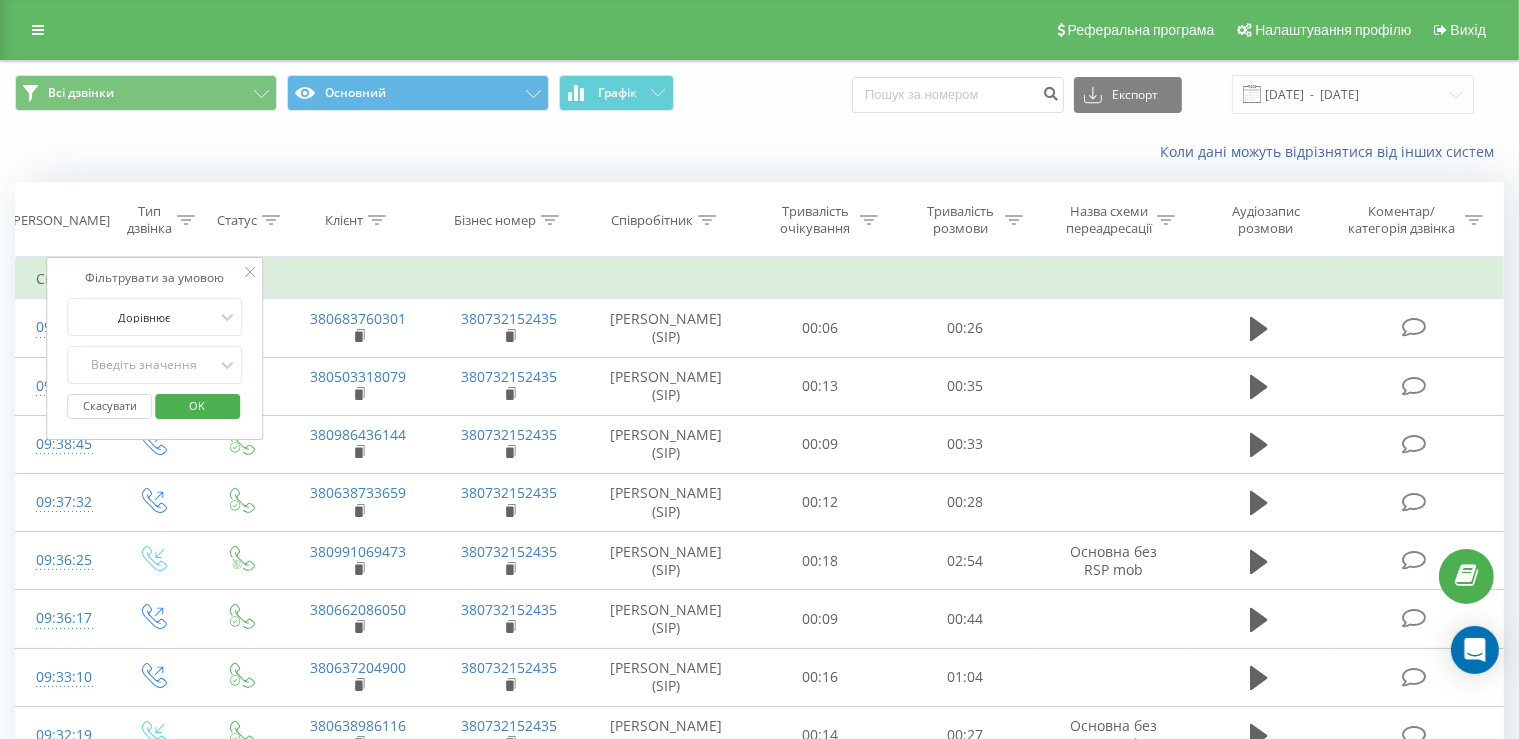 click 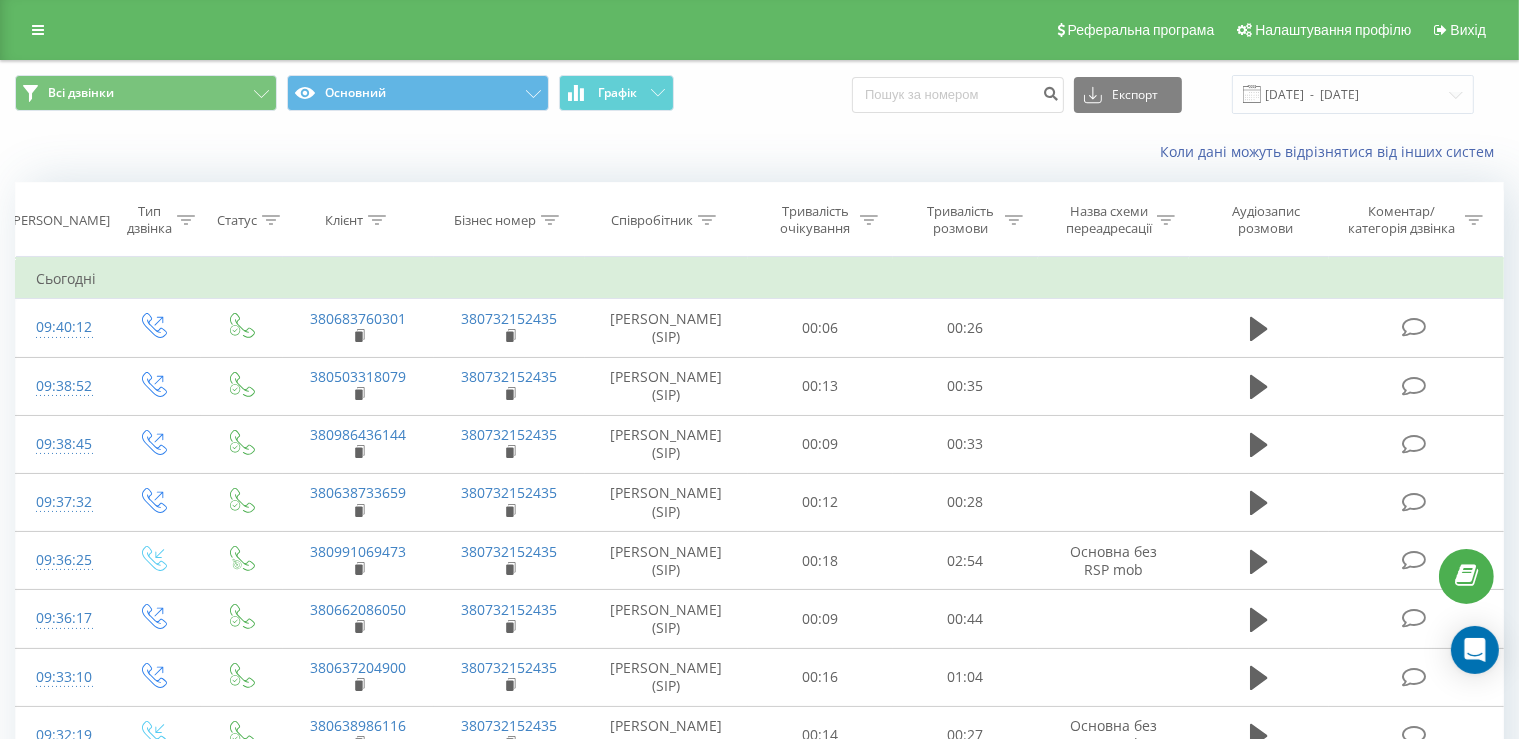 click at bounding box center (186, 220) 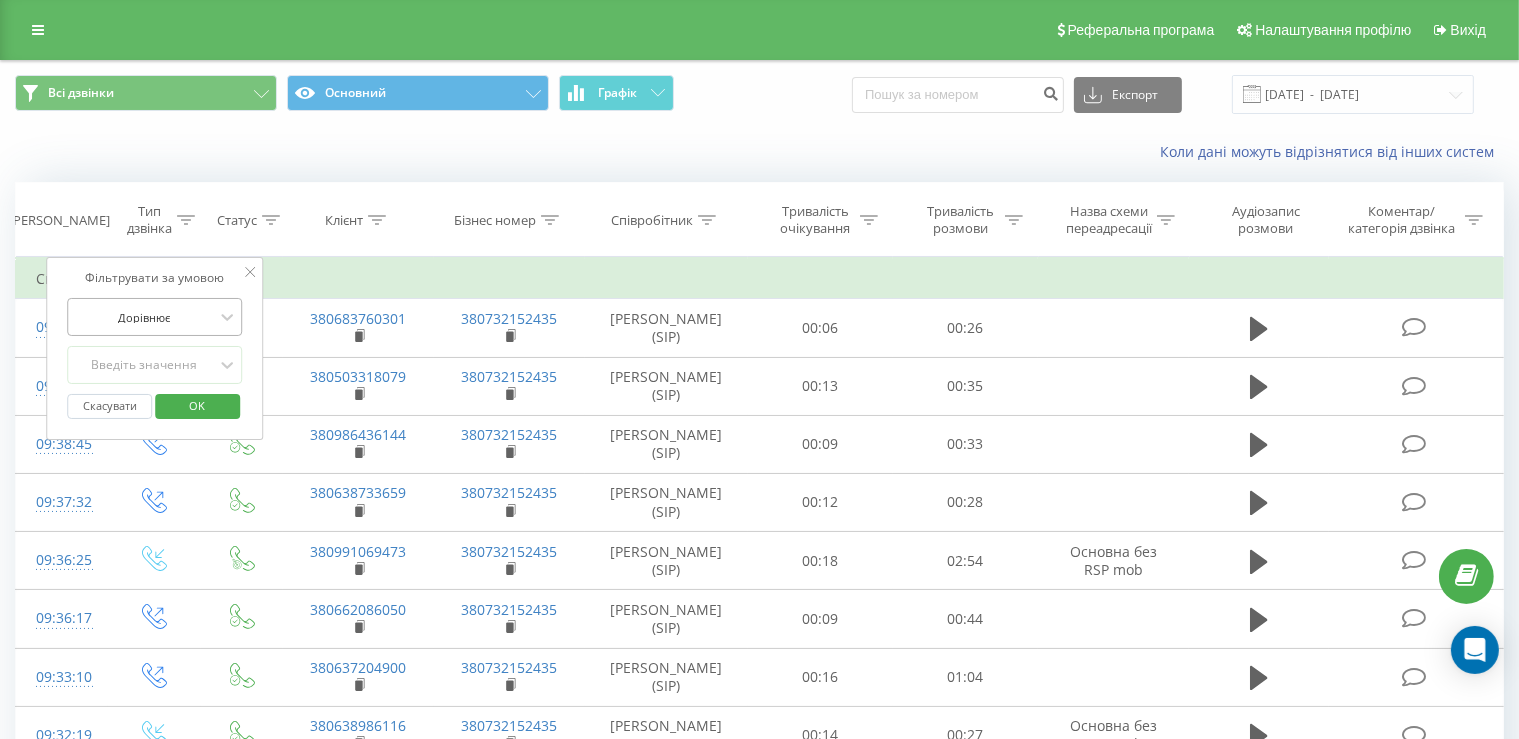 click at bounding box center [144, 317] 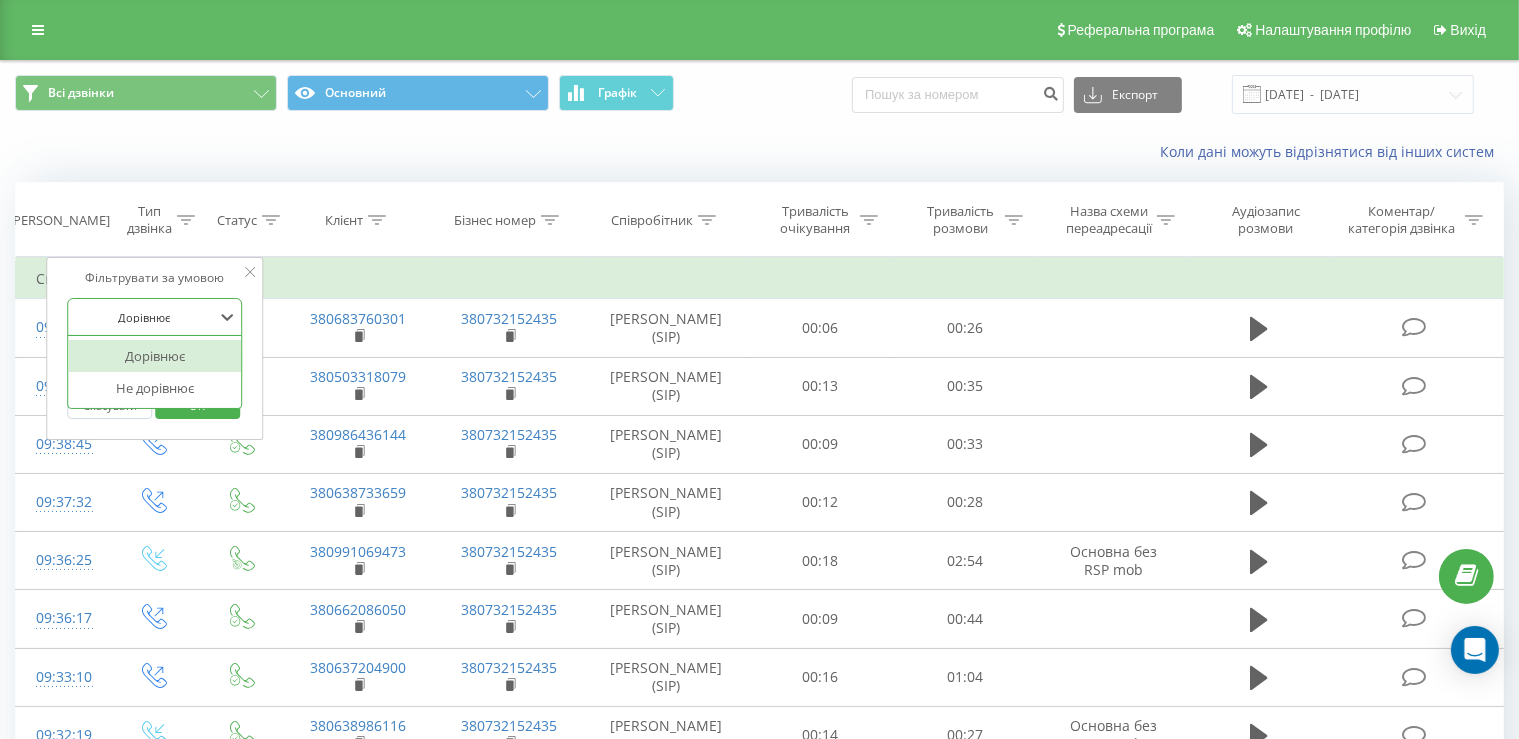 click at bounding box center (144, 317) 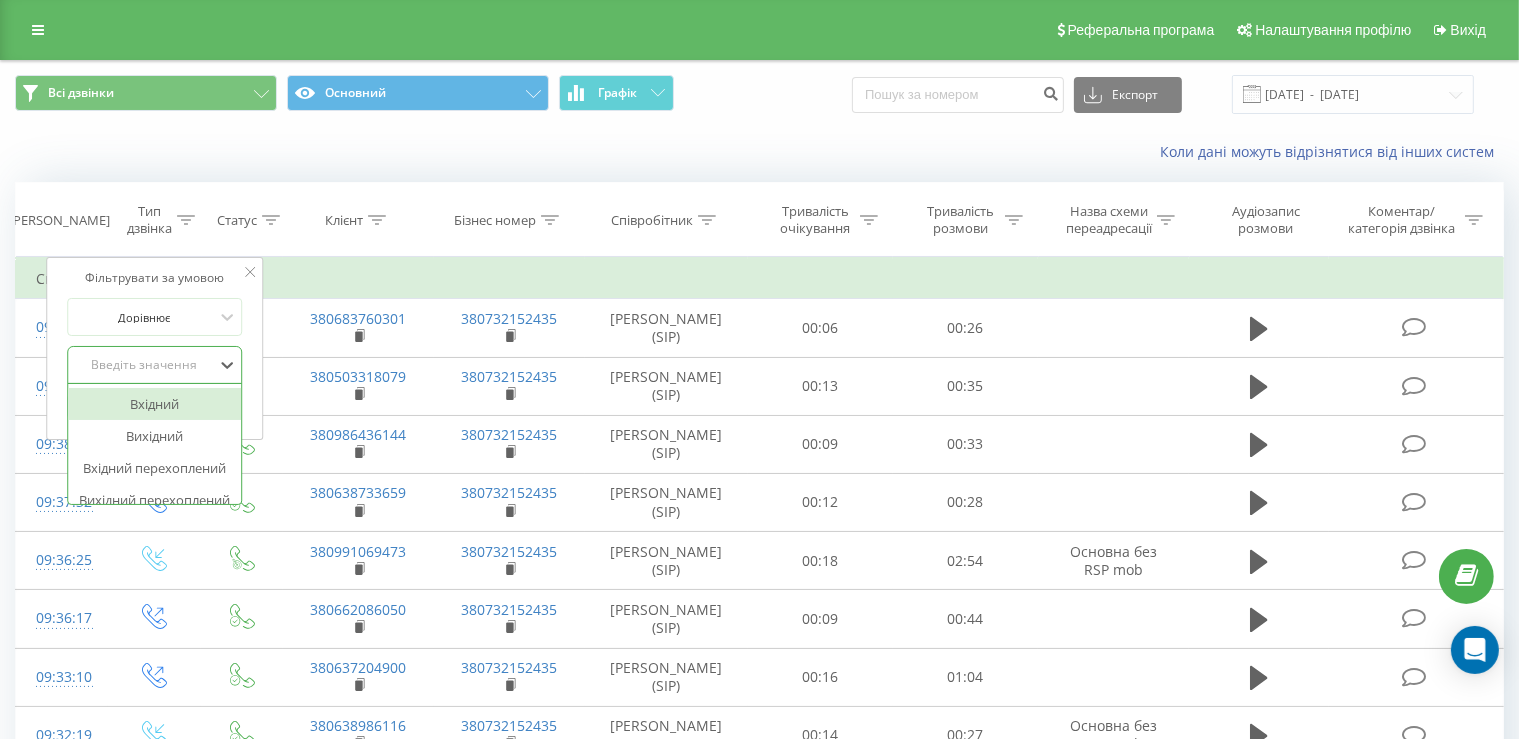click on "Введіть значення" at bounding box center (144, 365) 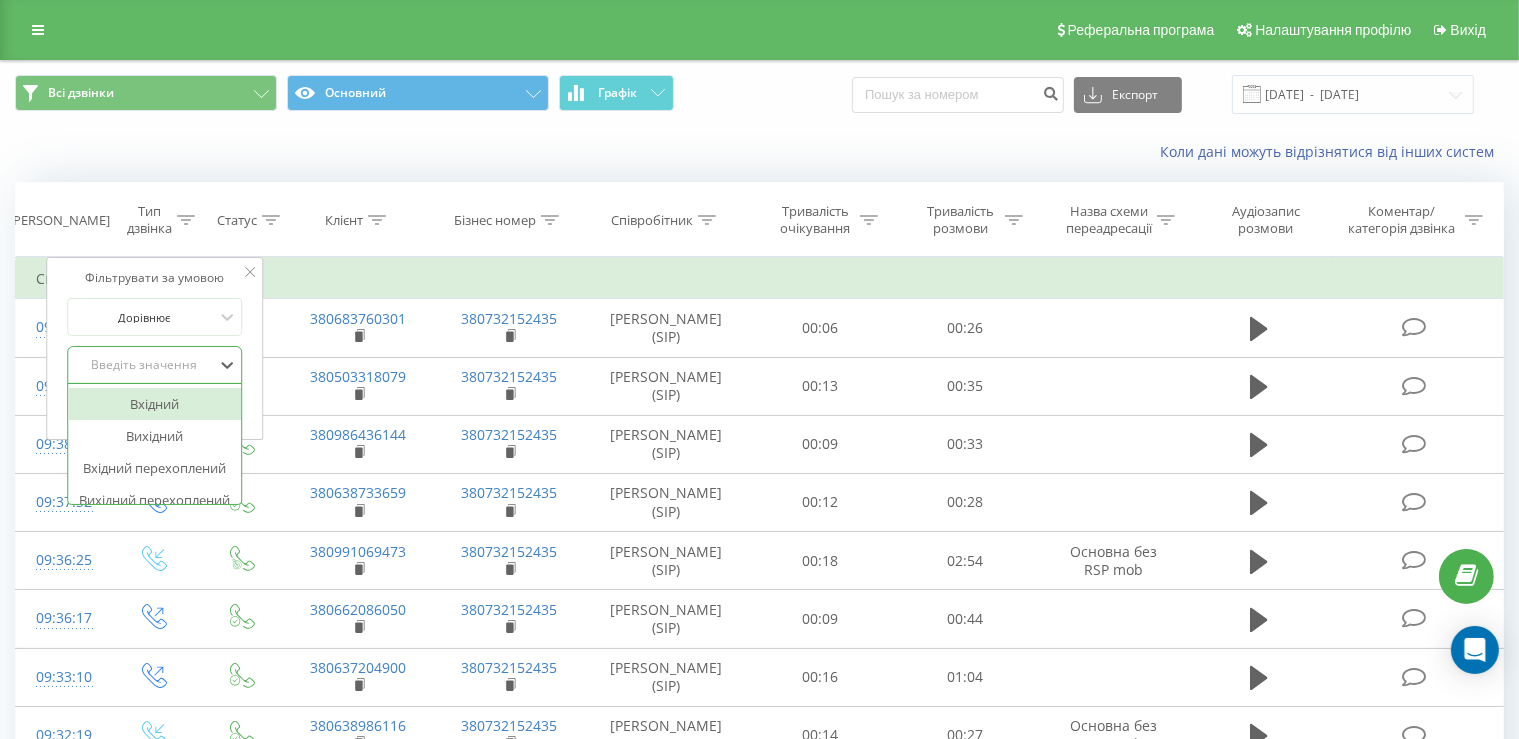 click on "Вхідний" at bounding box center [155, 404] 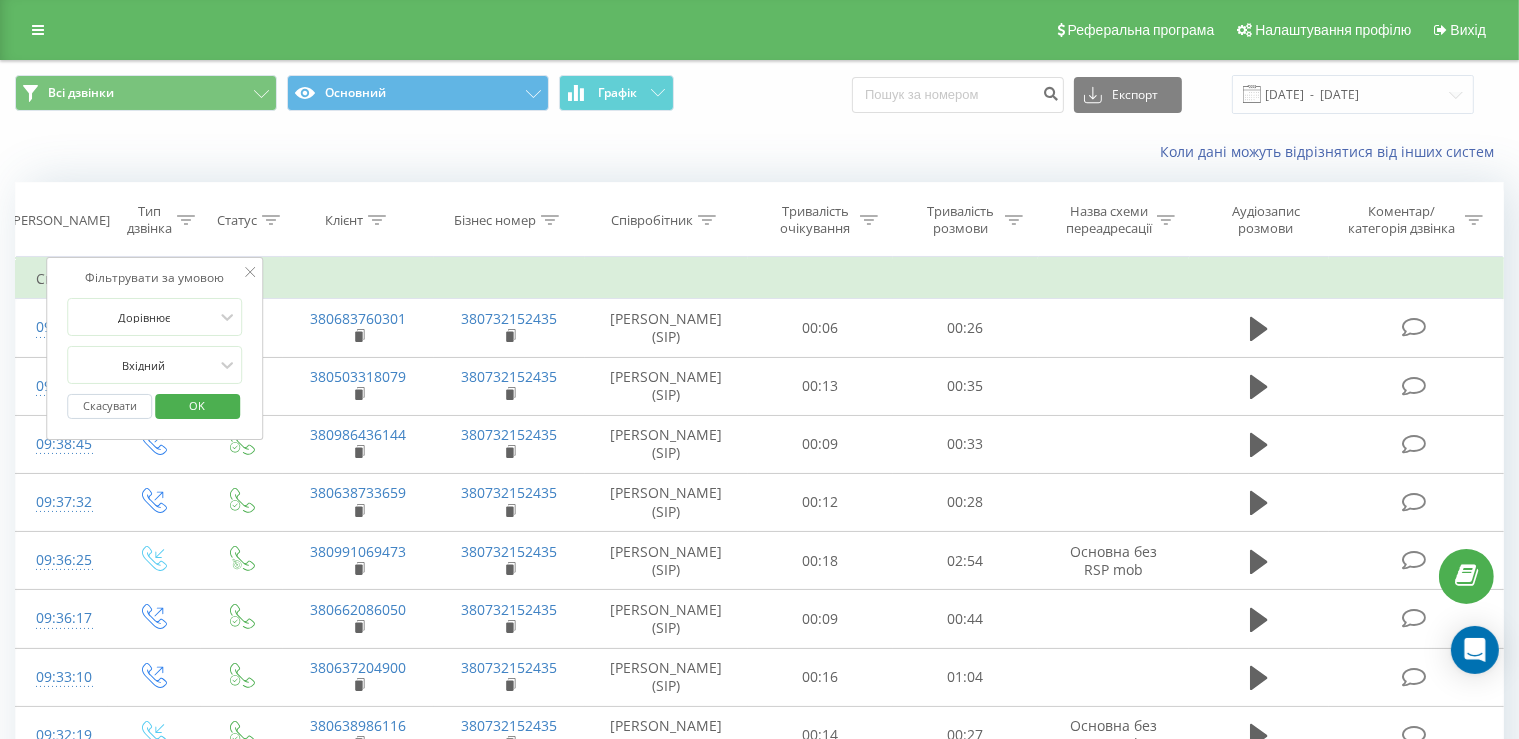 click on "OK" at bounding box center (197, 405) 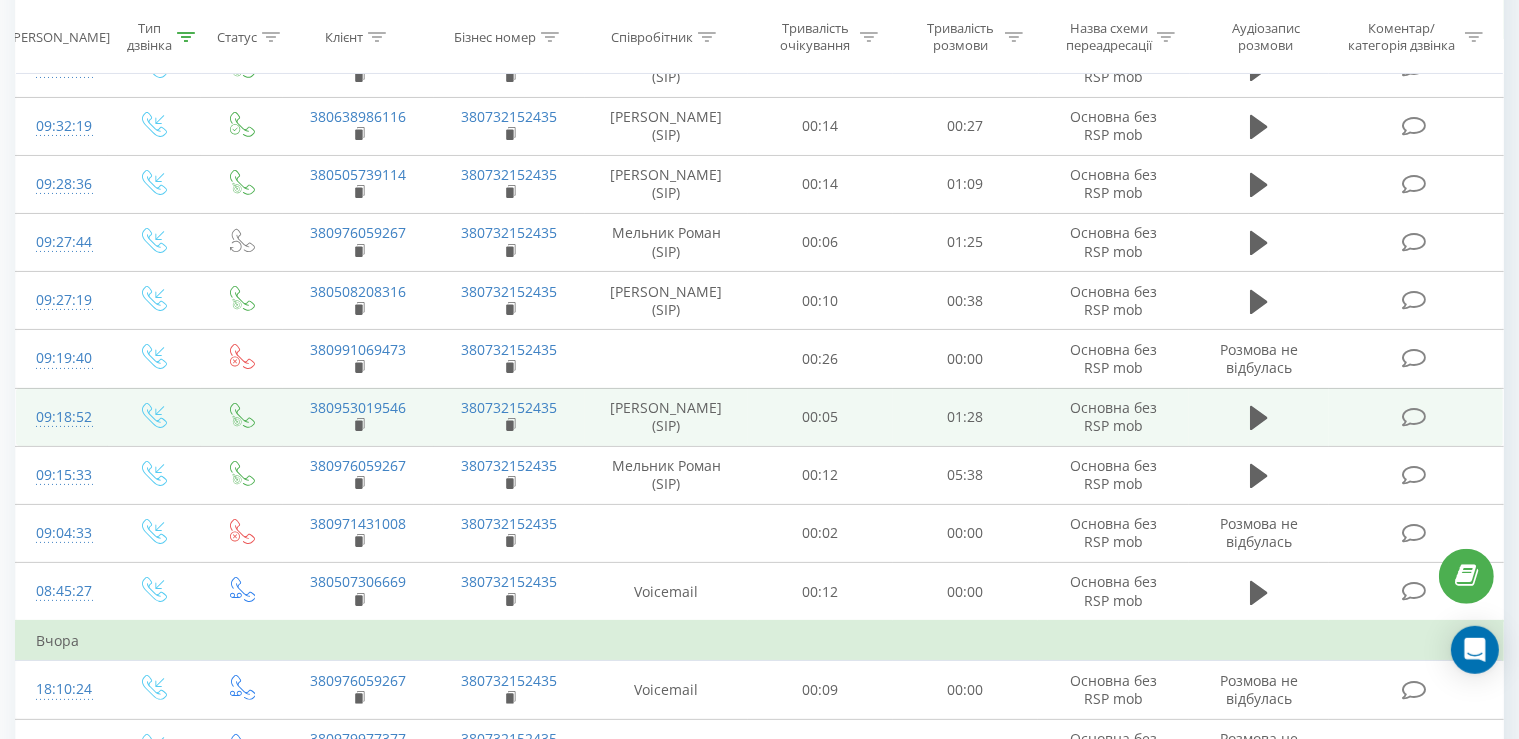 scroll, scrollTop: 422, scrollLeft: 0, axis: vertical 